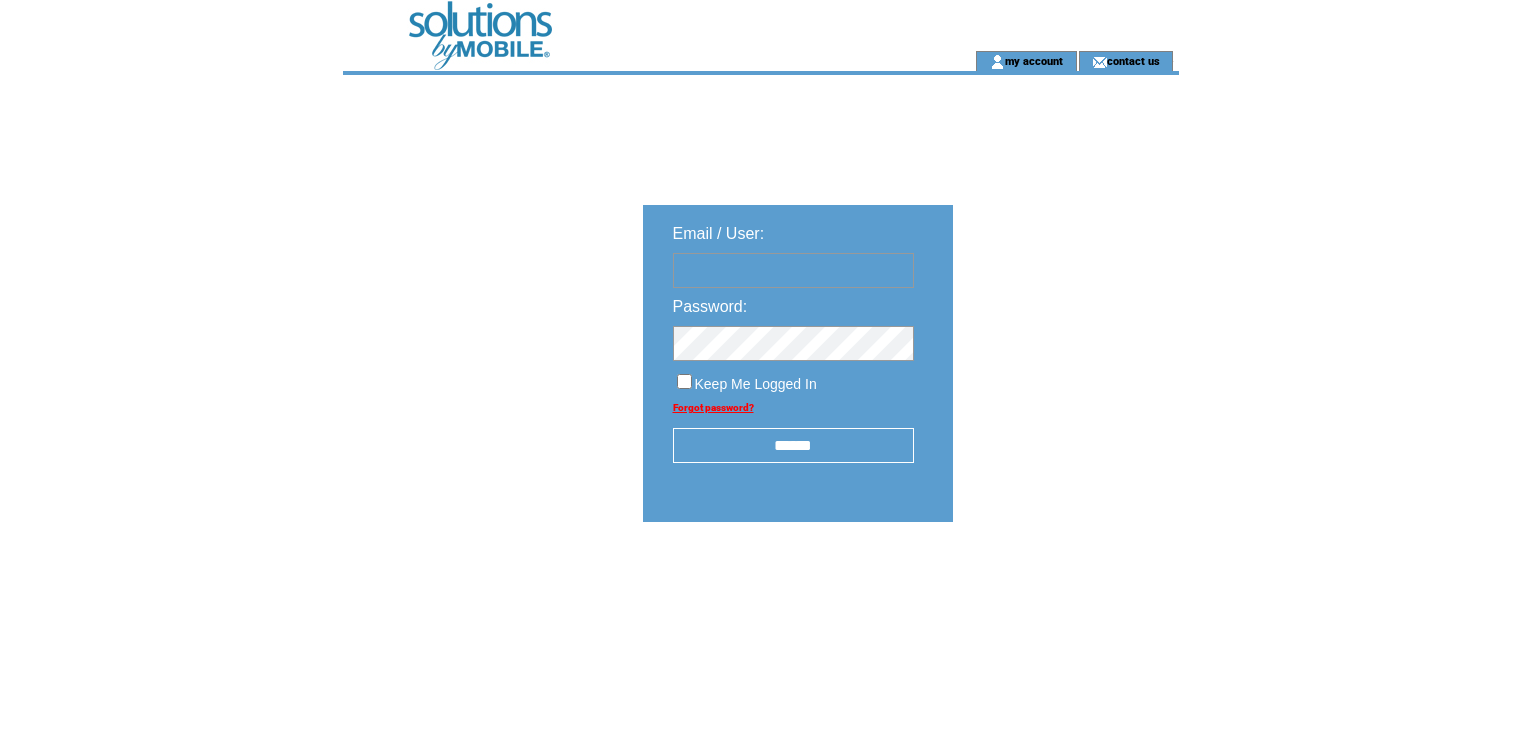 scroll, scrollTop: 0, scrollLeft: 0, axis: both 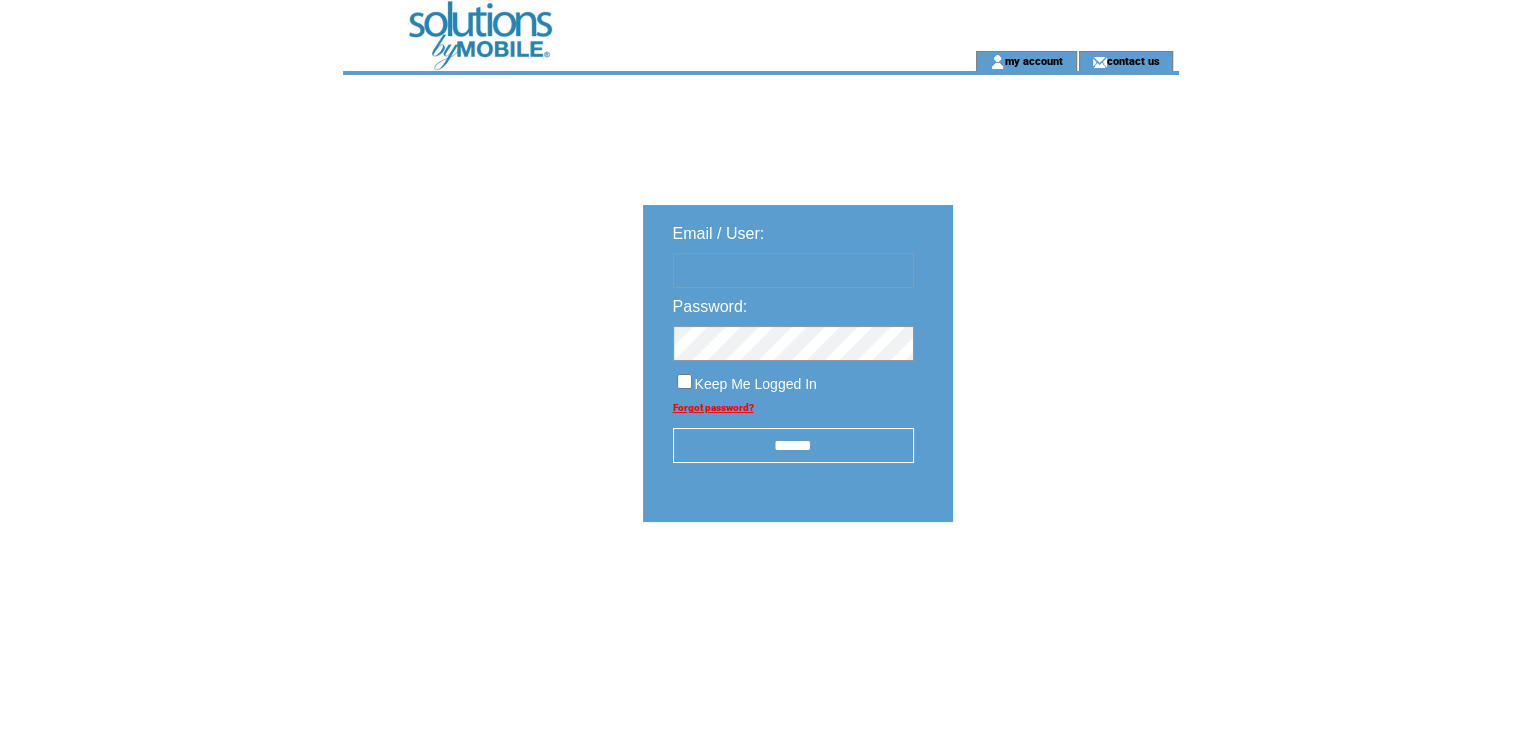 click at bounding box center [793, 270] 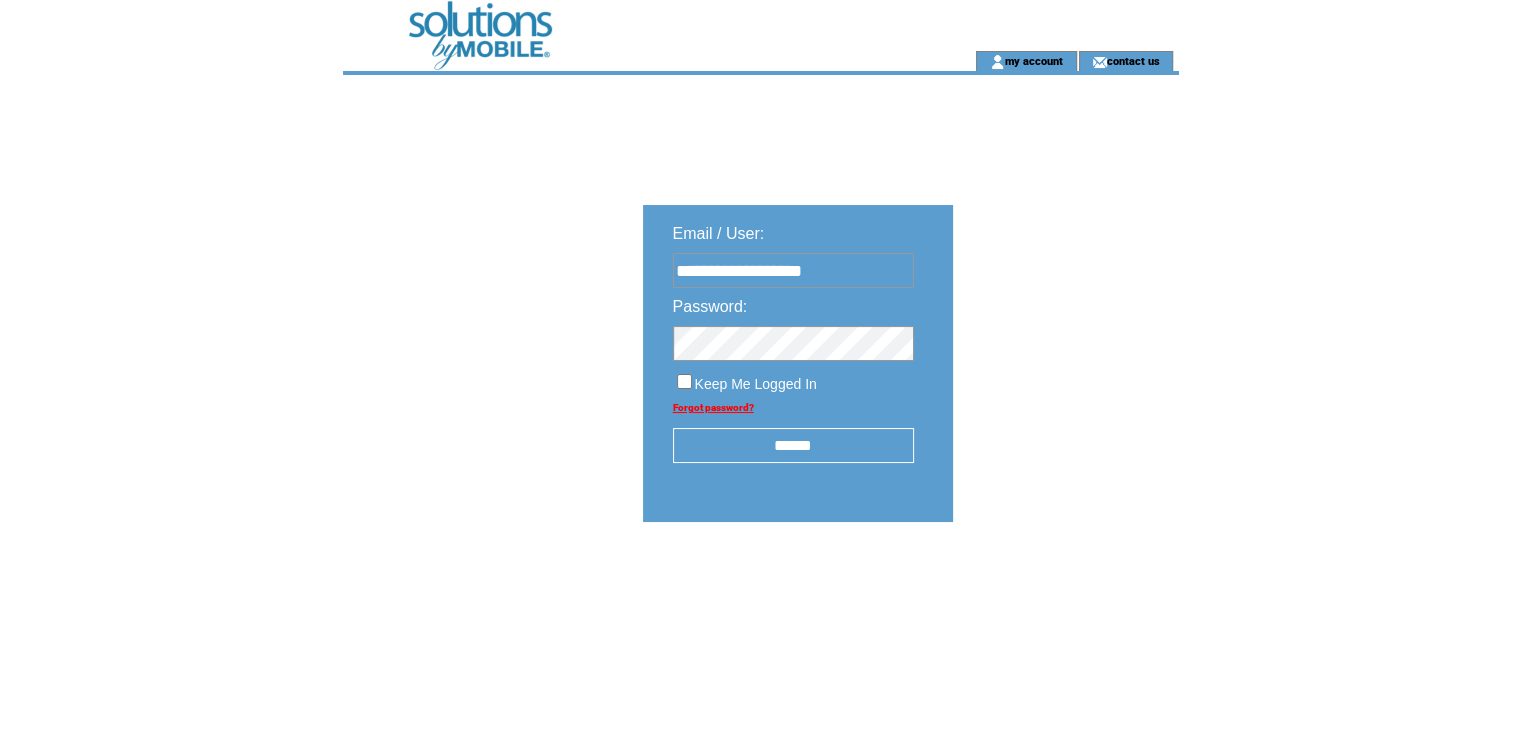 type on "**********" 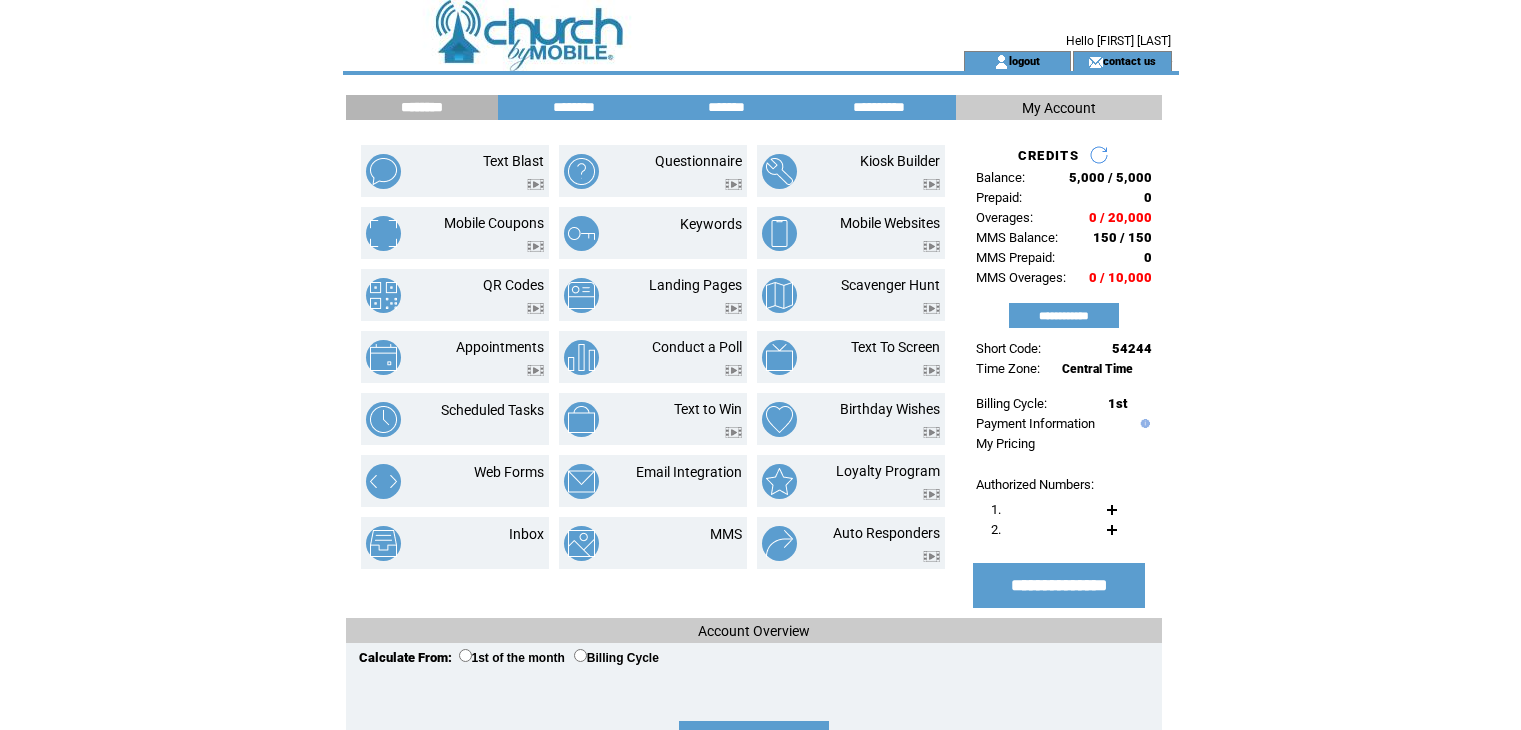 scroll, scrollTop: 0, scrollLeft: 0, axis: both 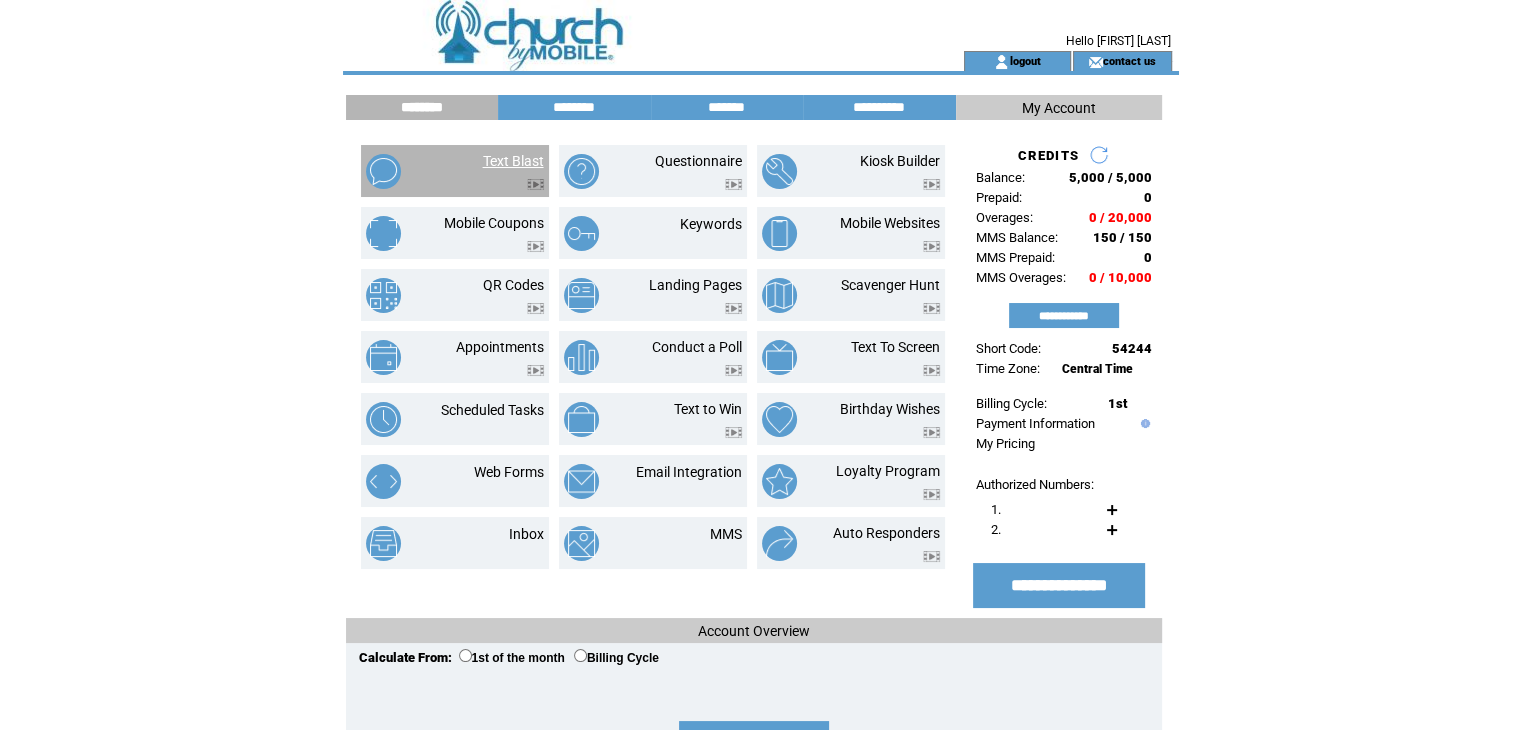click on "Text Blast" at bounding box center (513, 161) 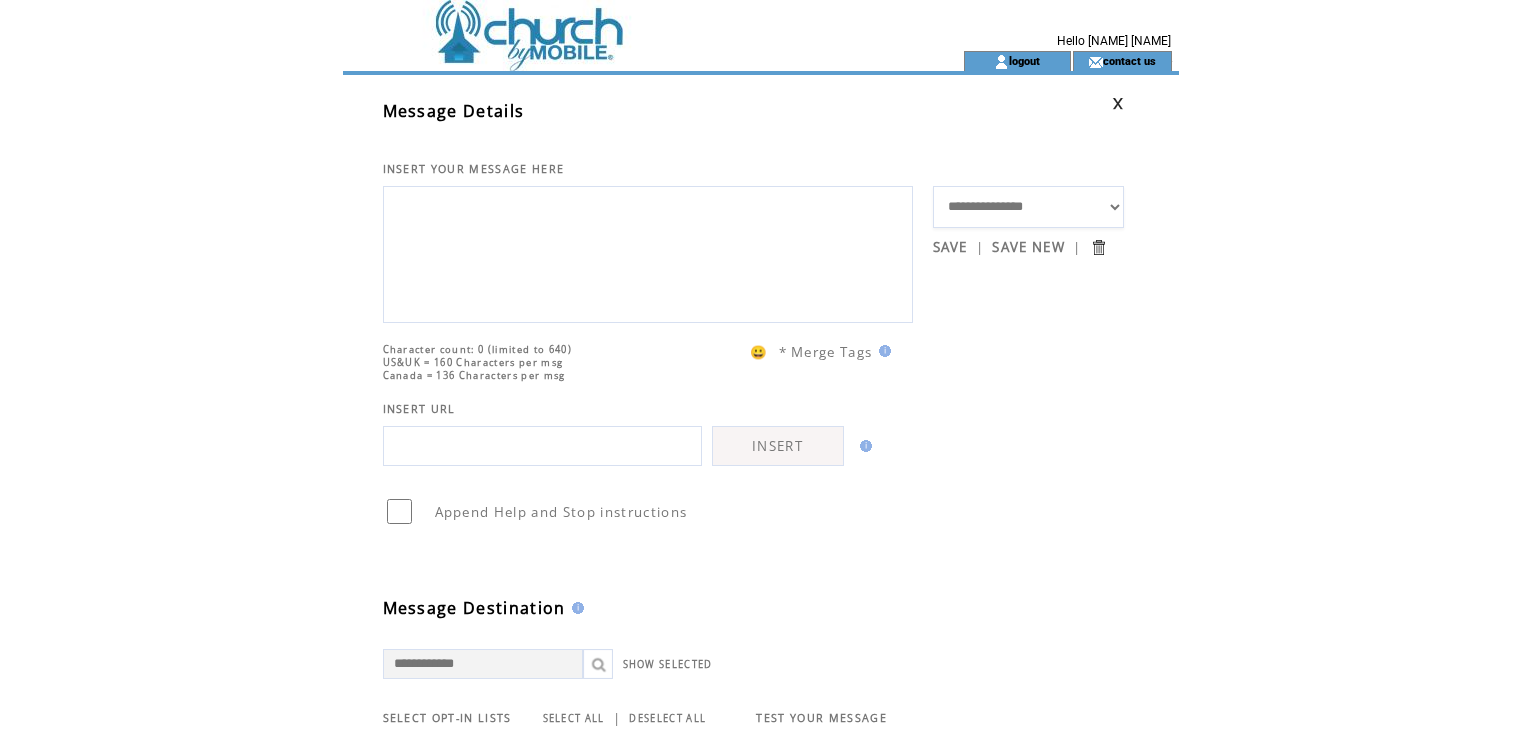 scroll, scrollTop: 0, scrollLeft: 0, axis: both 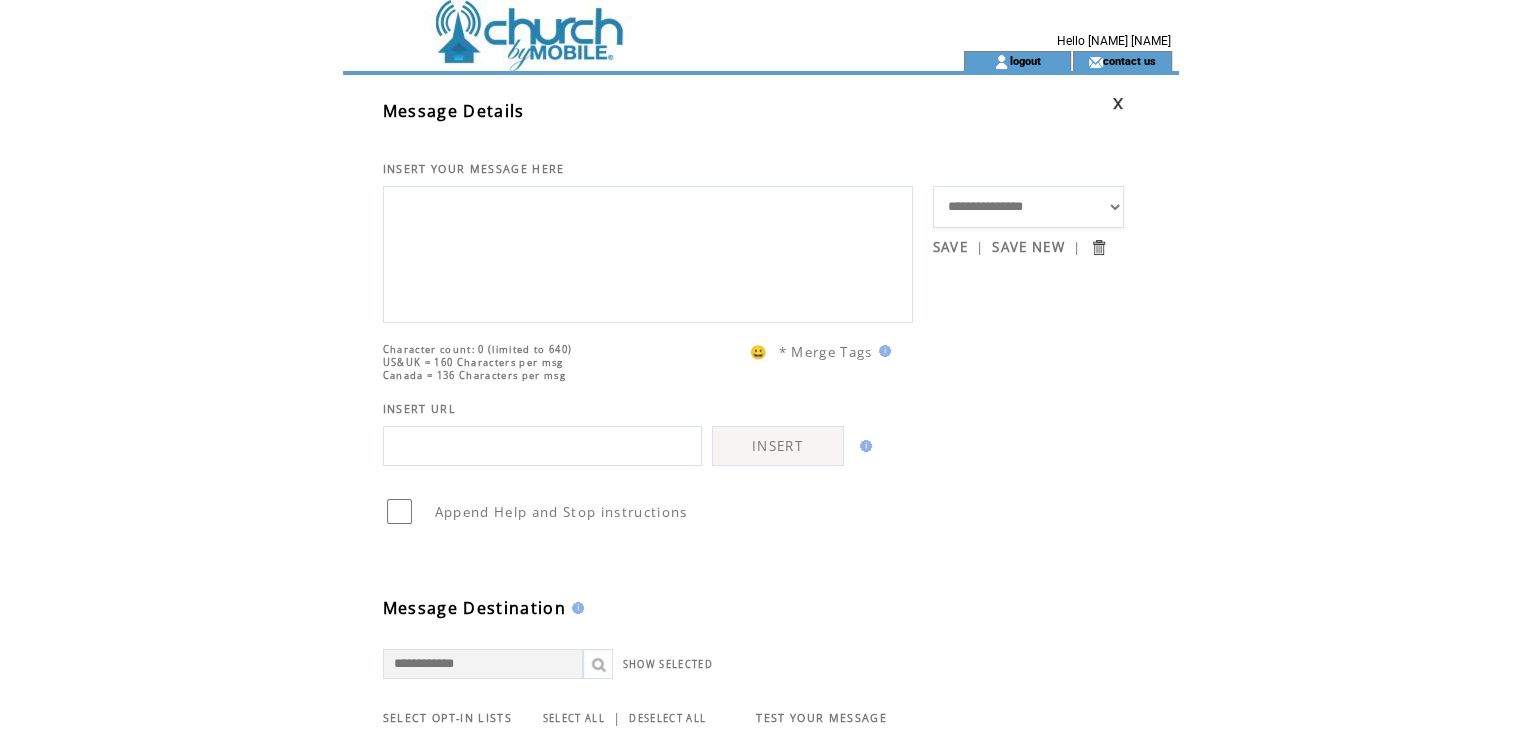 click on "**********" at bounding box center (1029, 207) 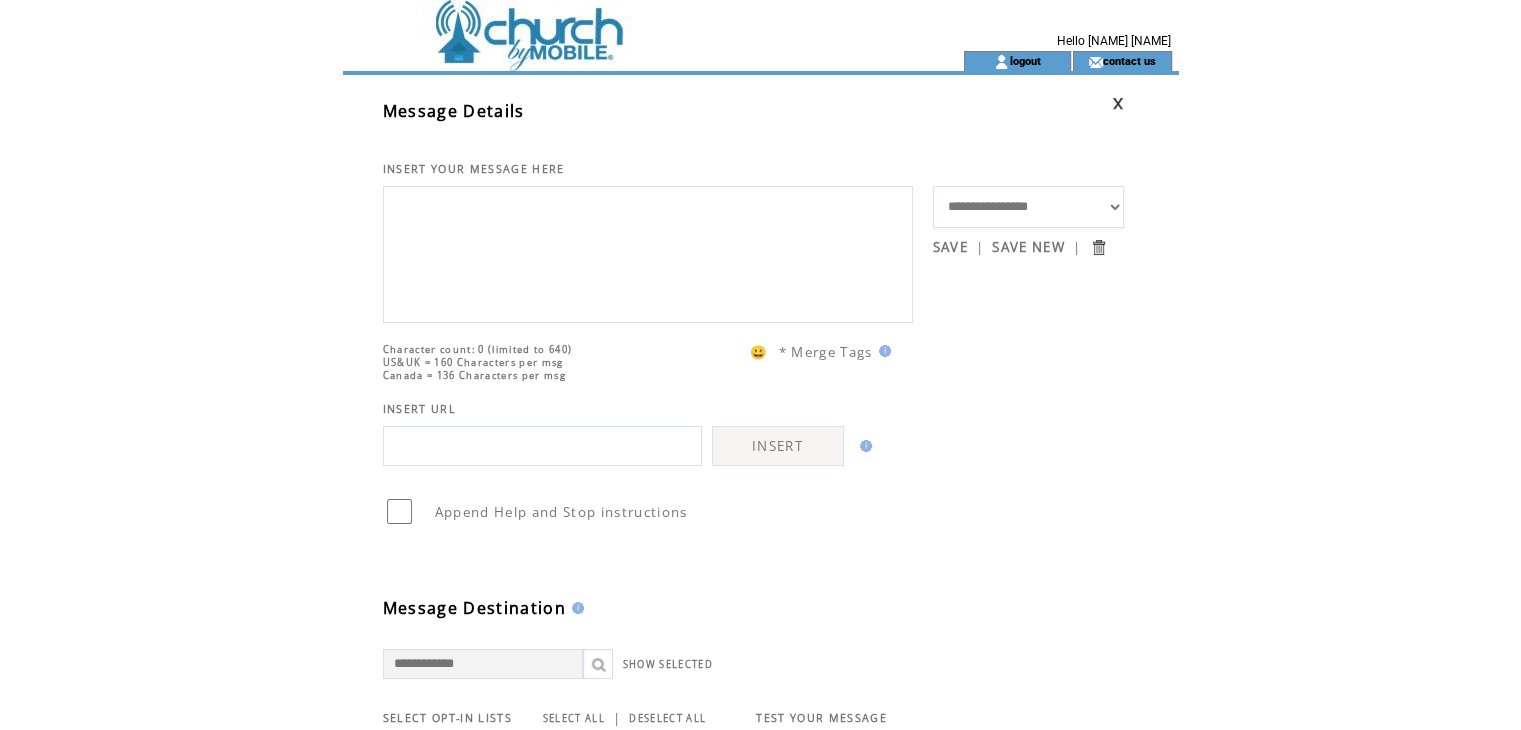click on "**********" at bounding box center (1029, 207) 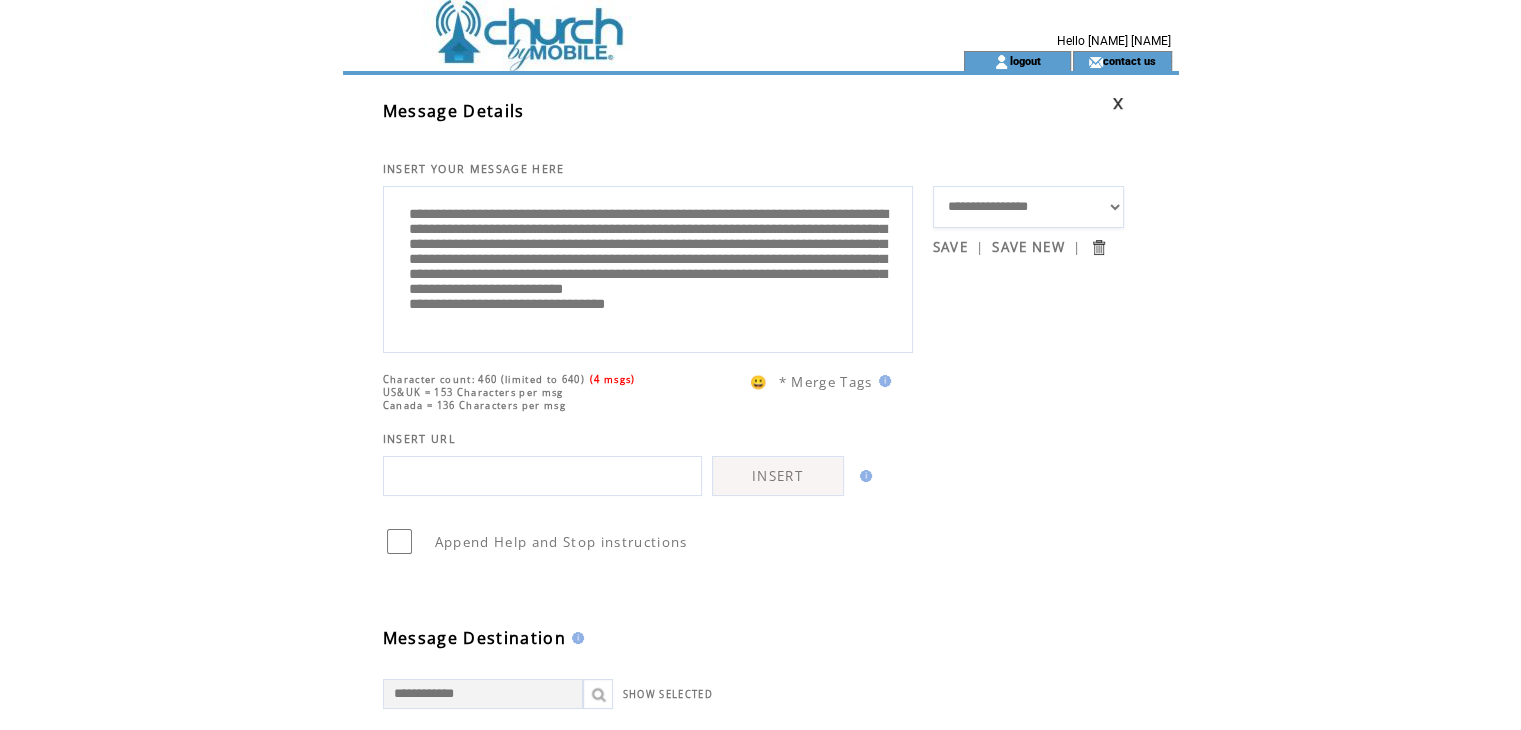 click on "**********" at bounding box center (648, 267) 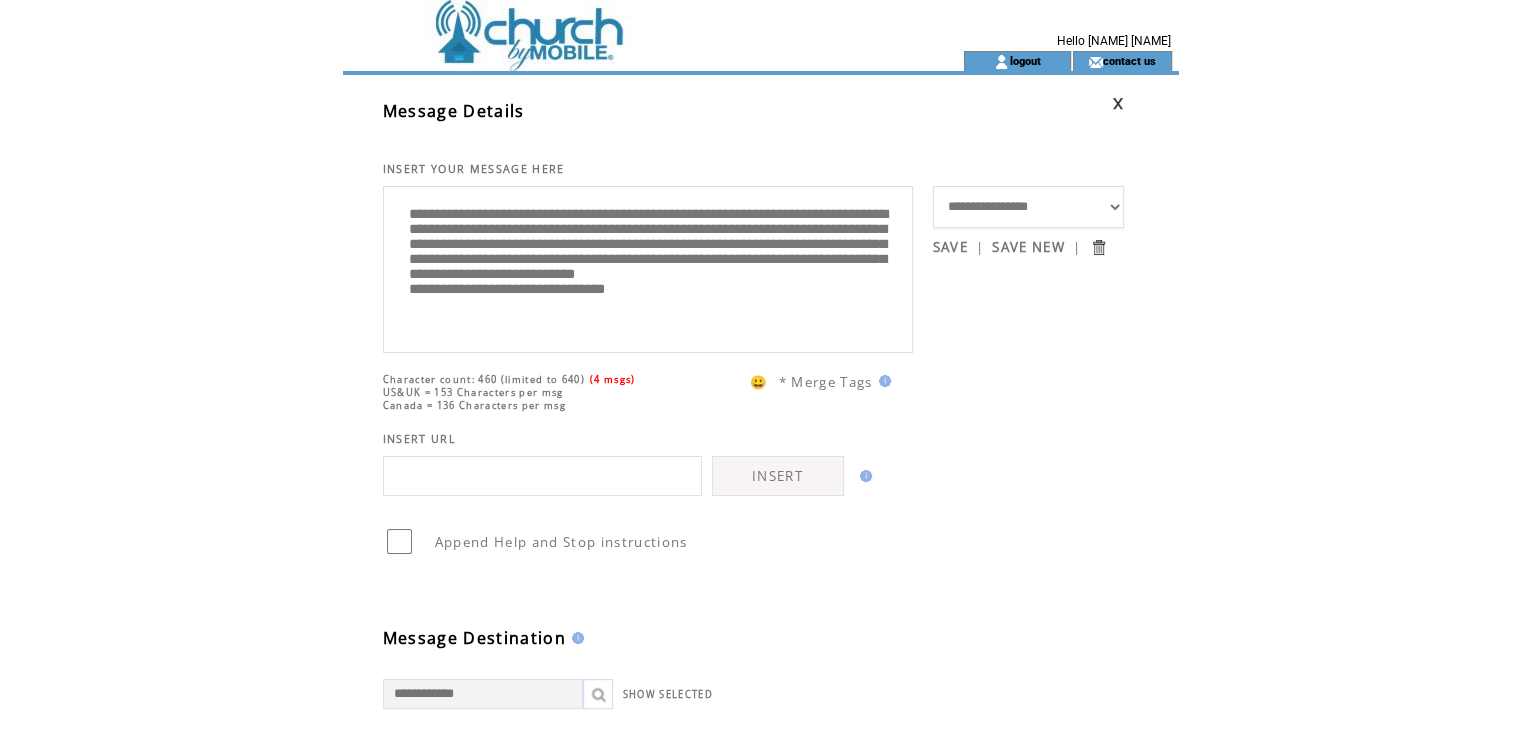 scroll, scrollTop: 40, scrollLeft: 0, axis: vertical 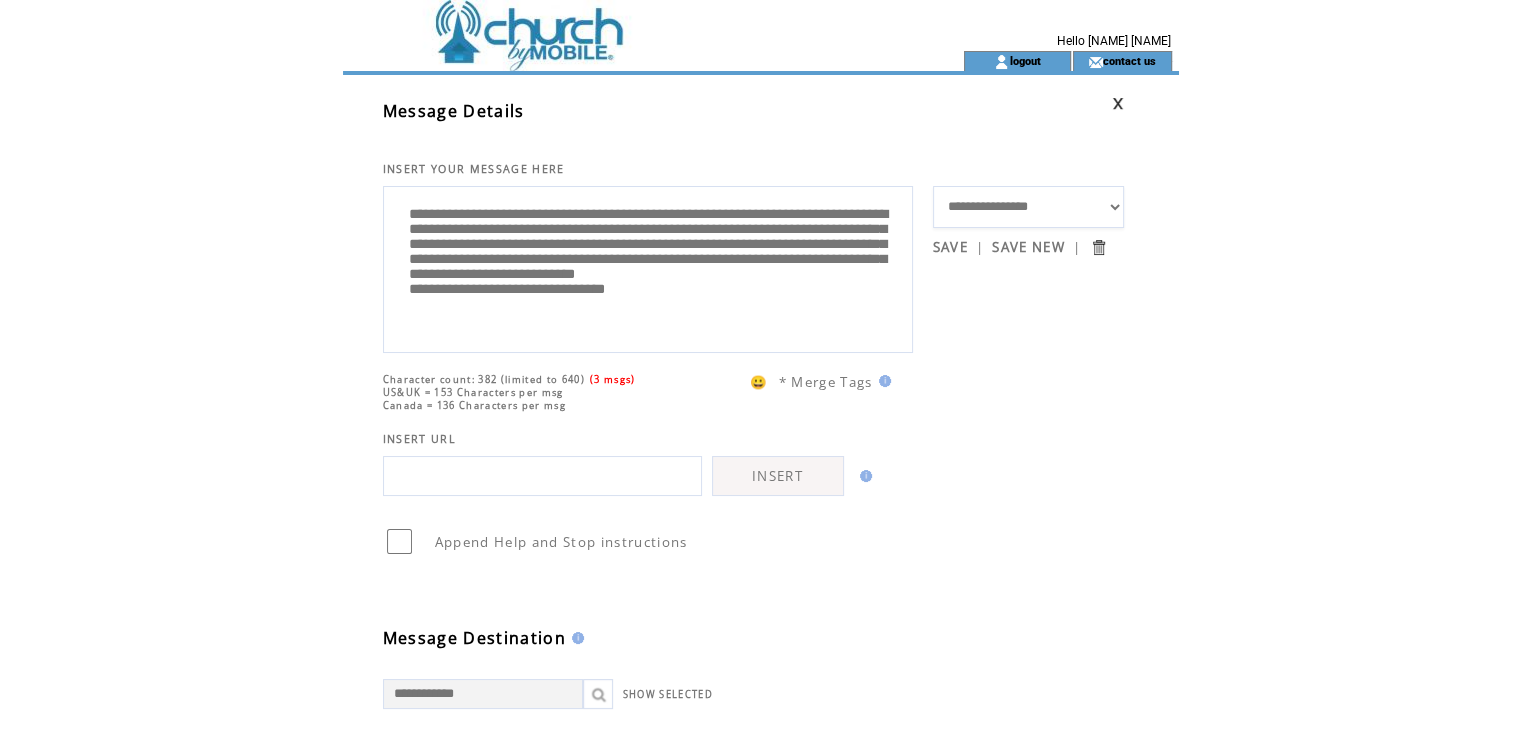 click on "**********" at bounding box center [648, 267] 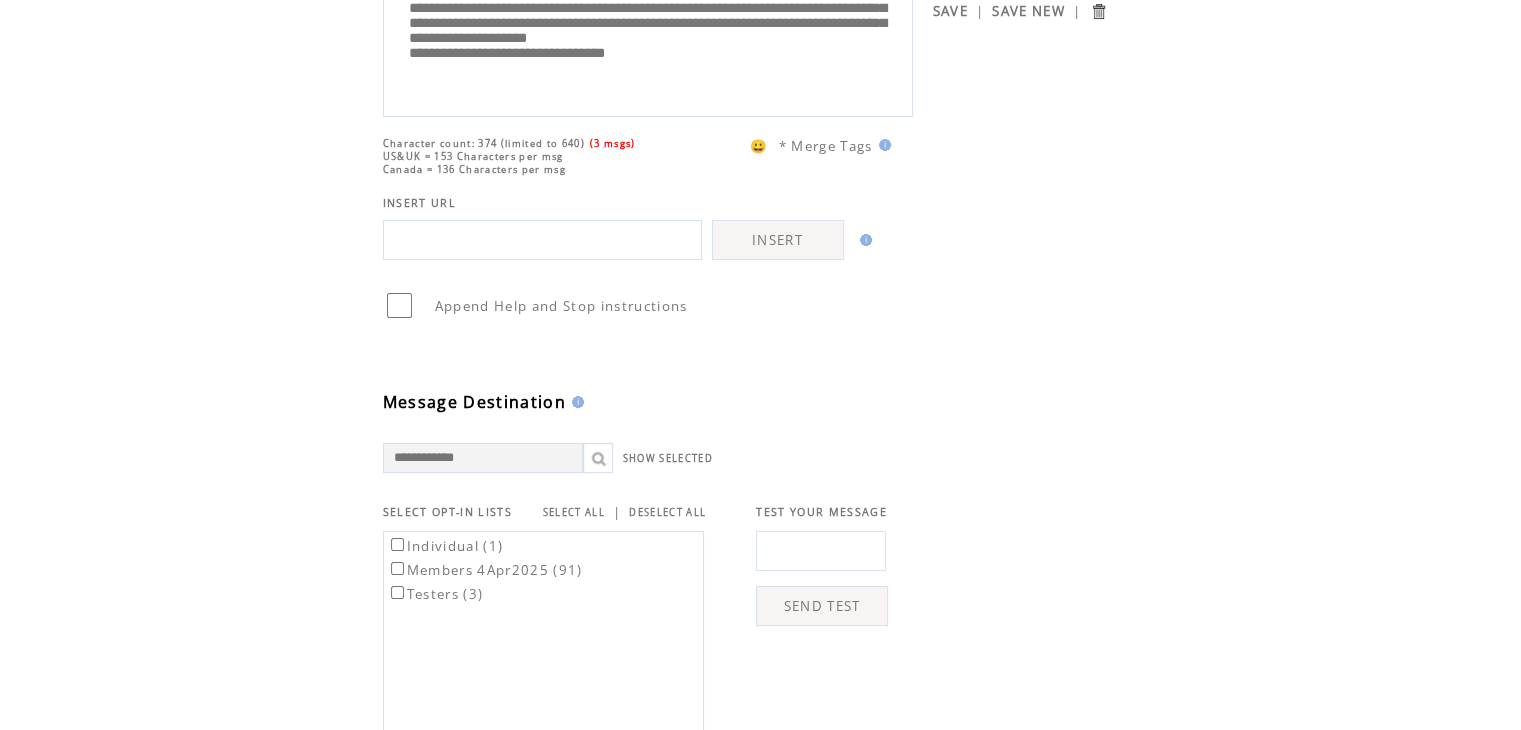 scroll, scrollTop: 368, scrollLeft: 0, axis: vertical 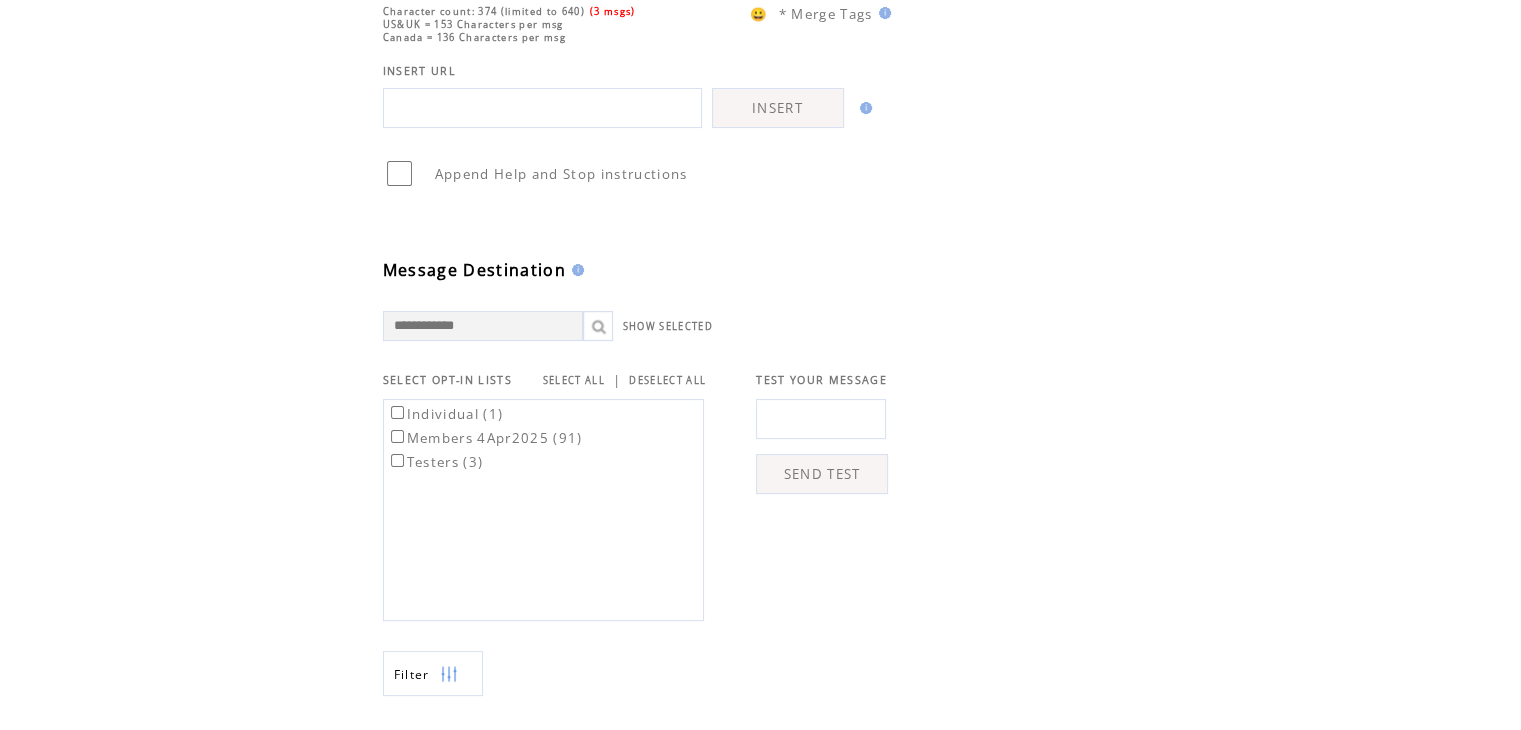type on "**********" 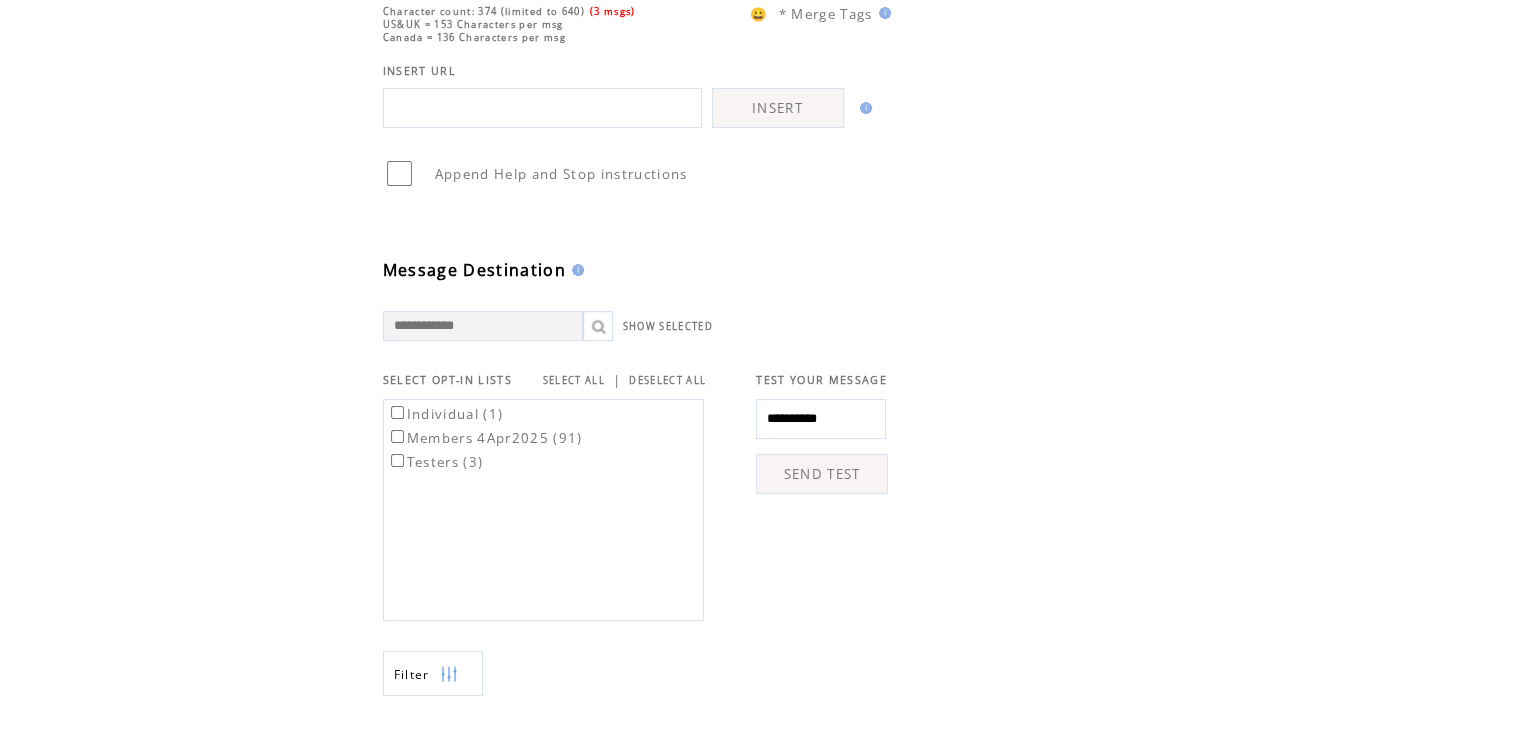 type on "**********" 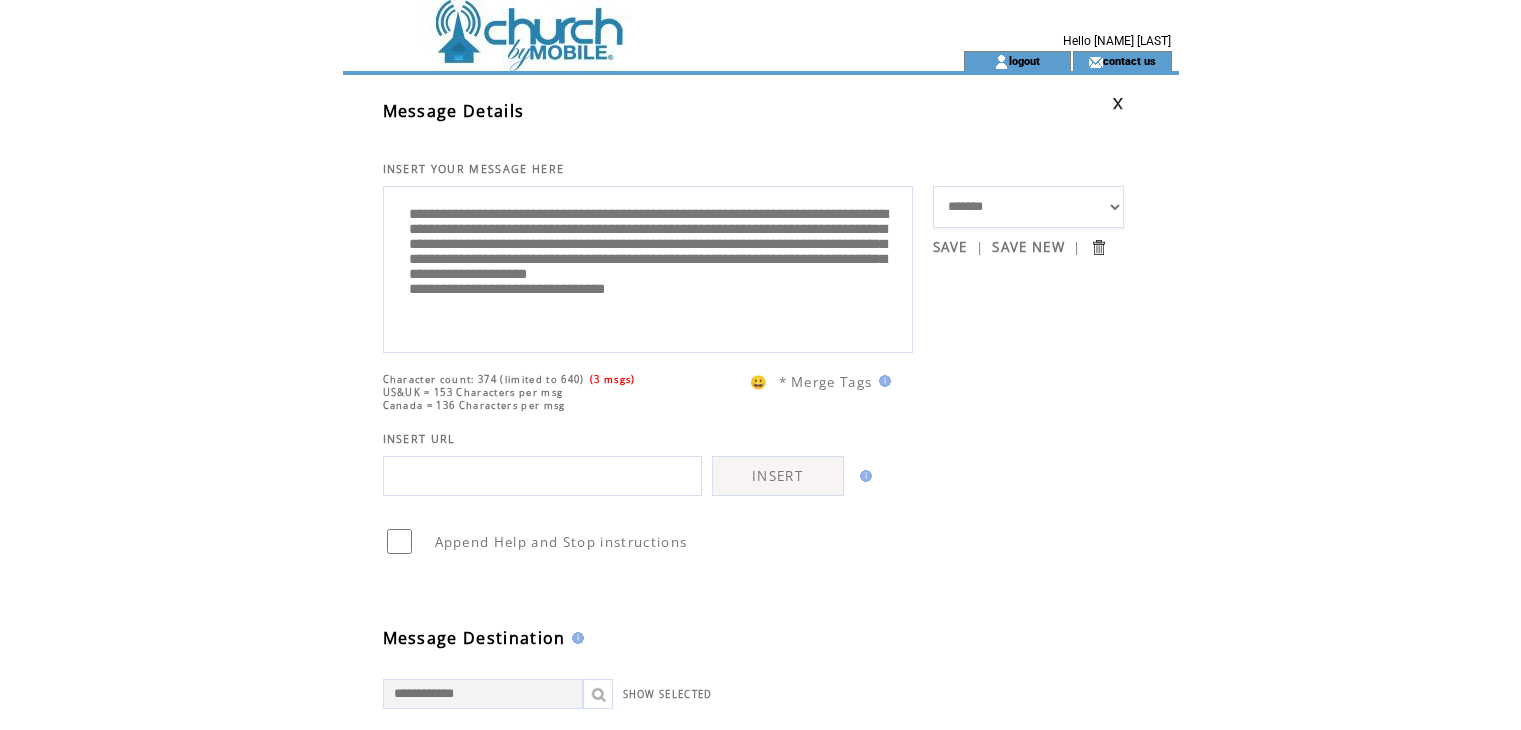 scroll, scrollTop: 0, scrollLeft: 0, axis: both 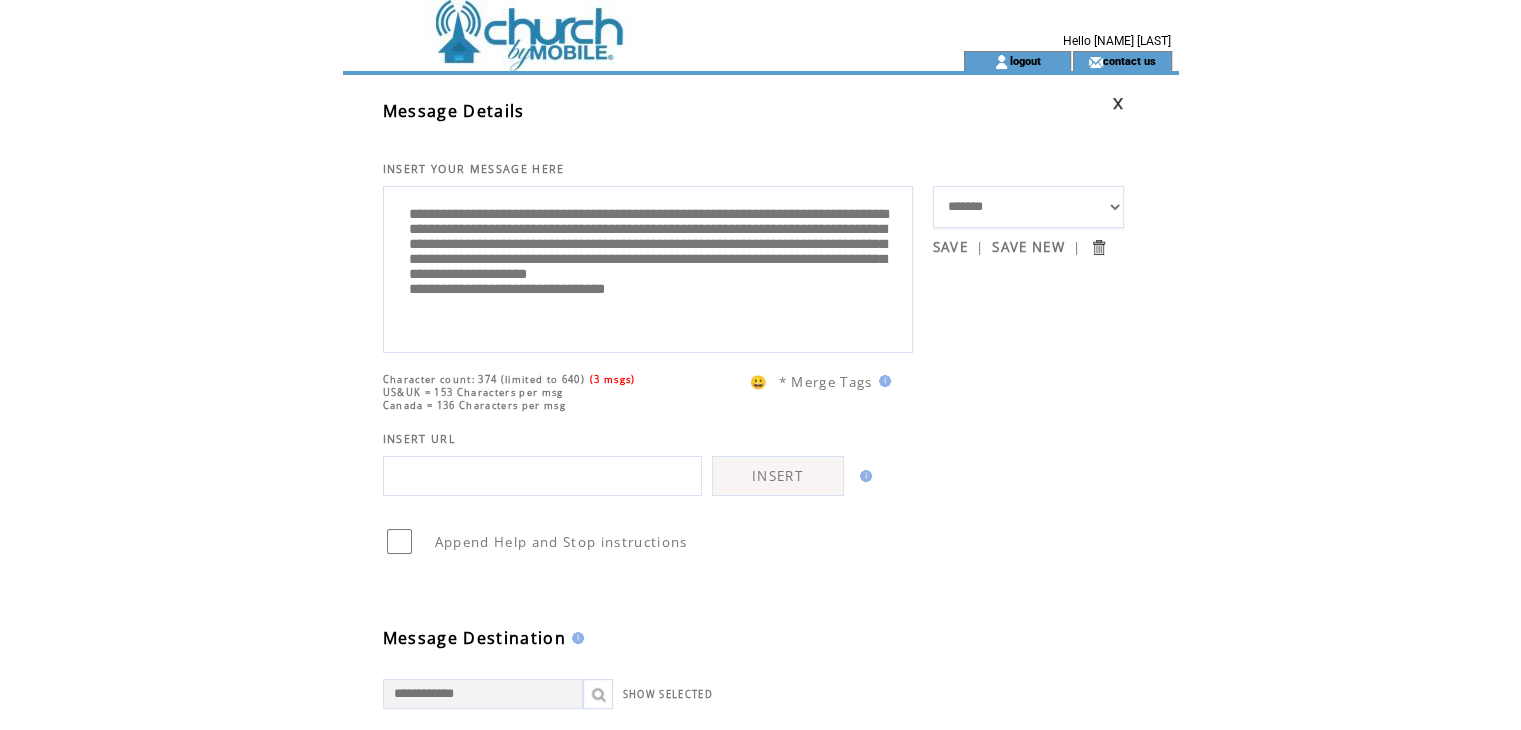 click on "**********" at bounding box center [648, 267] 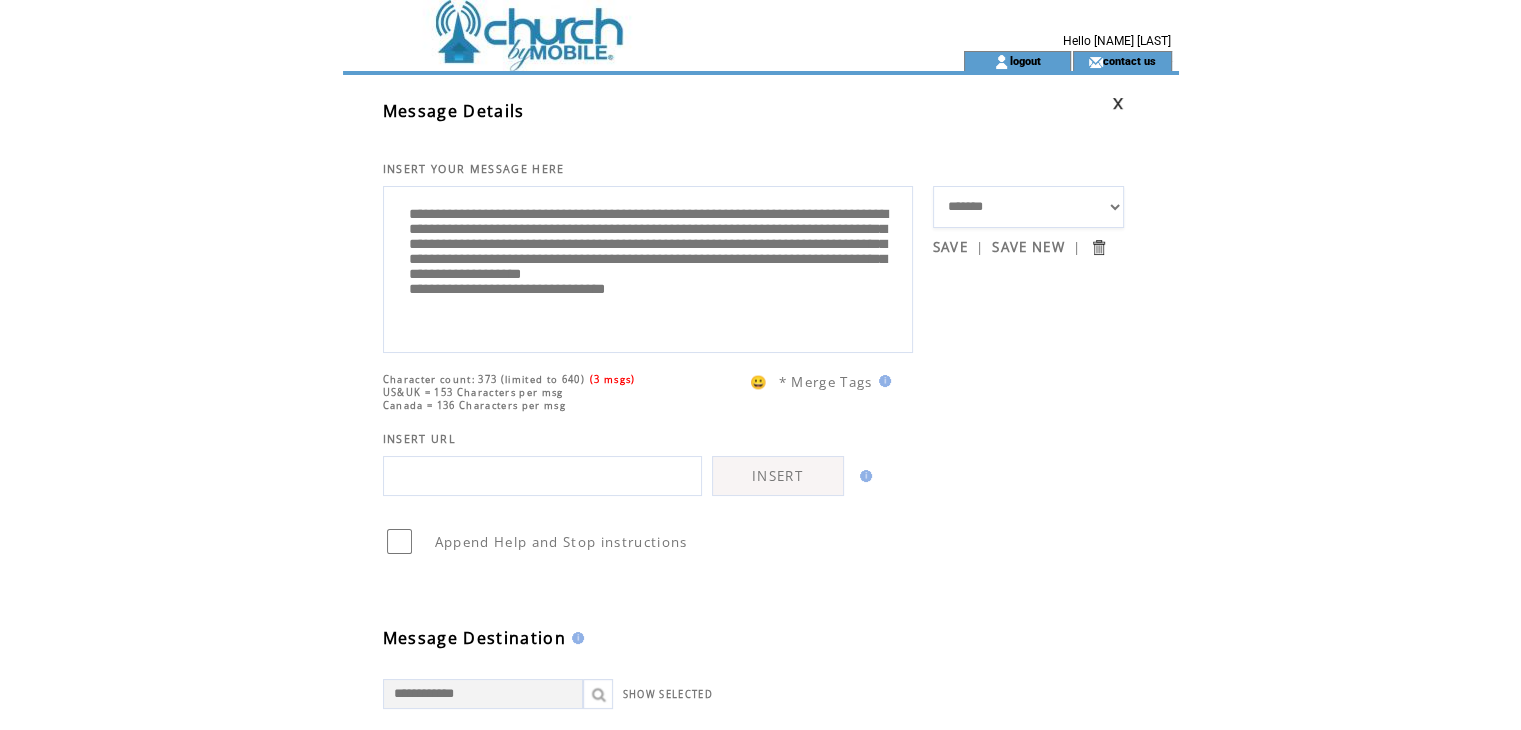 click on "**********" at bounding box center [648, 267] 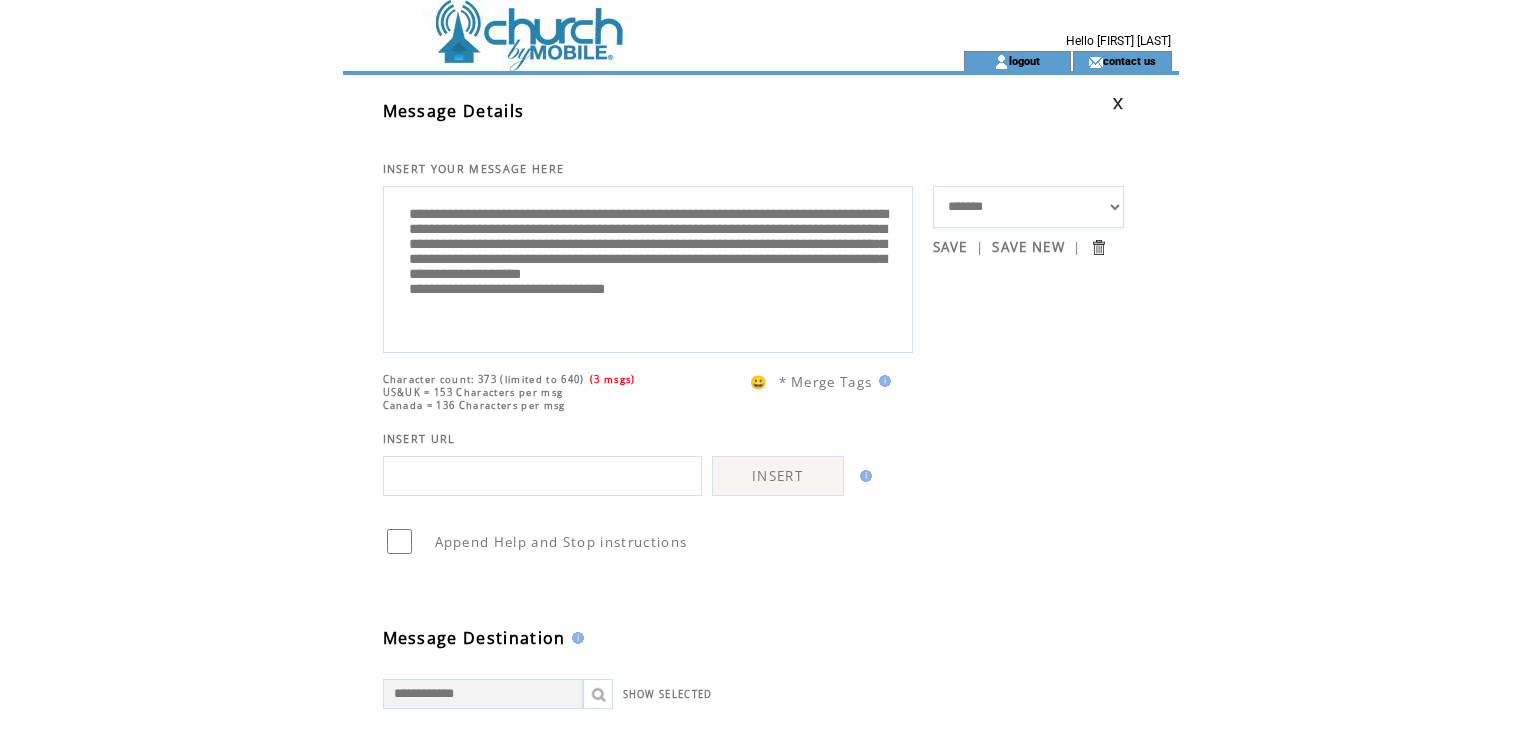scroll, scrollTop: 0, scrollLeft: 0, axis: both 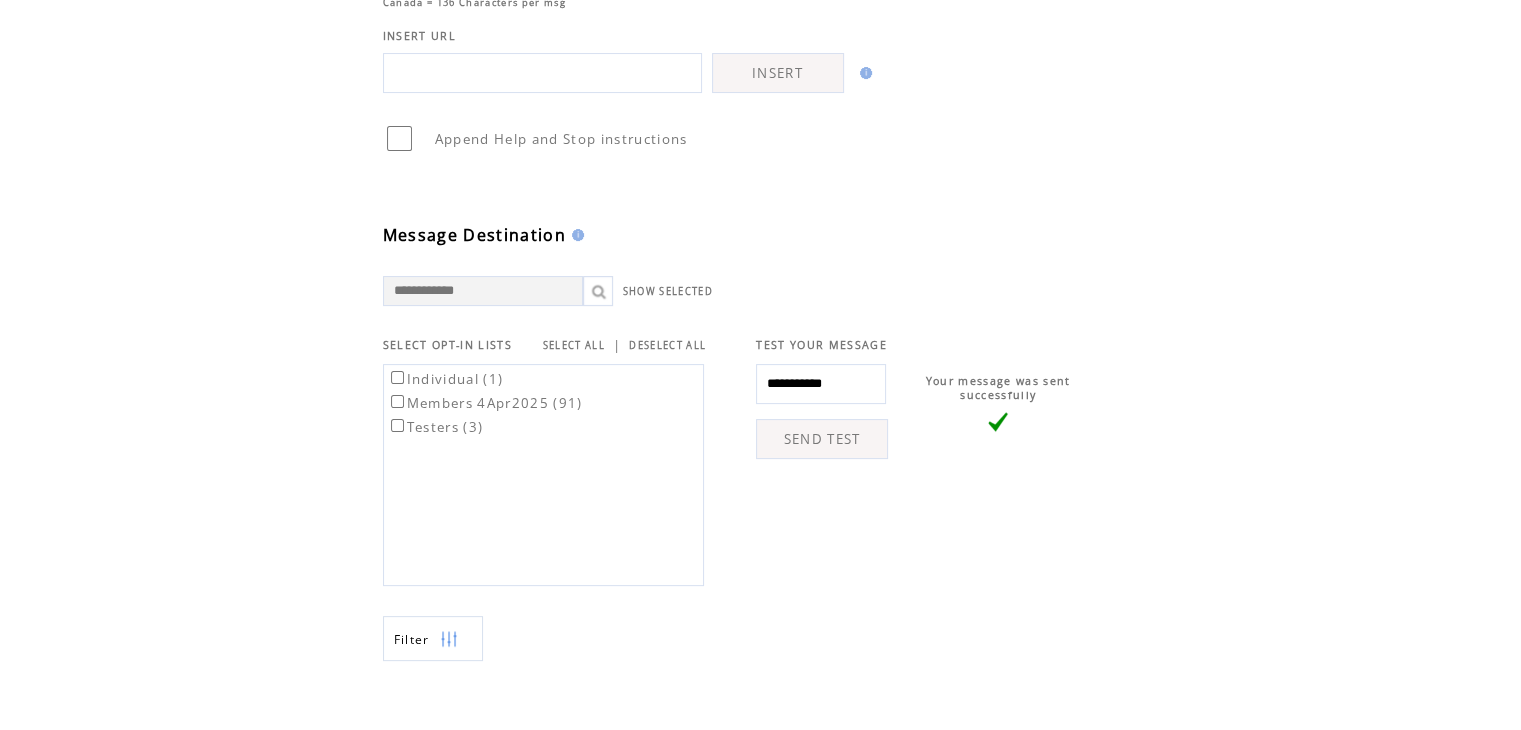 click on "SEND TEST" at bounding box center [822, 439] 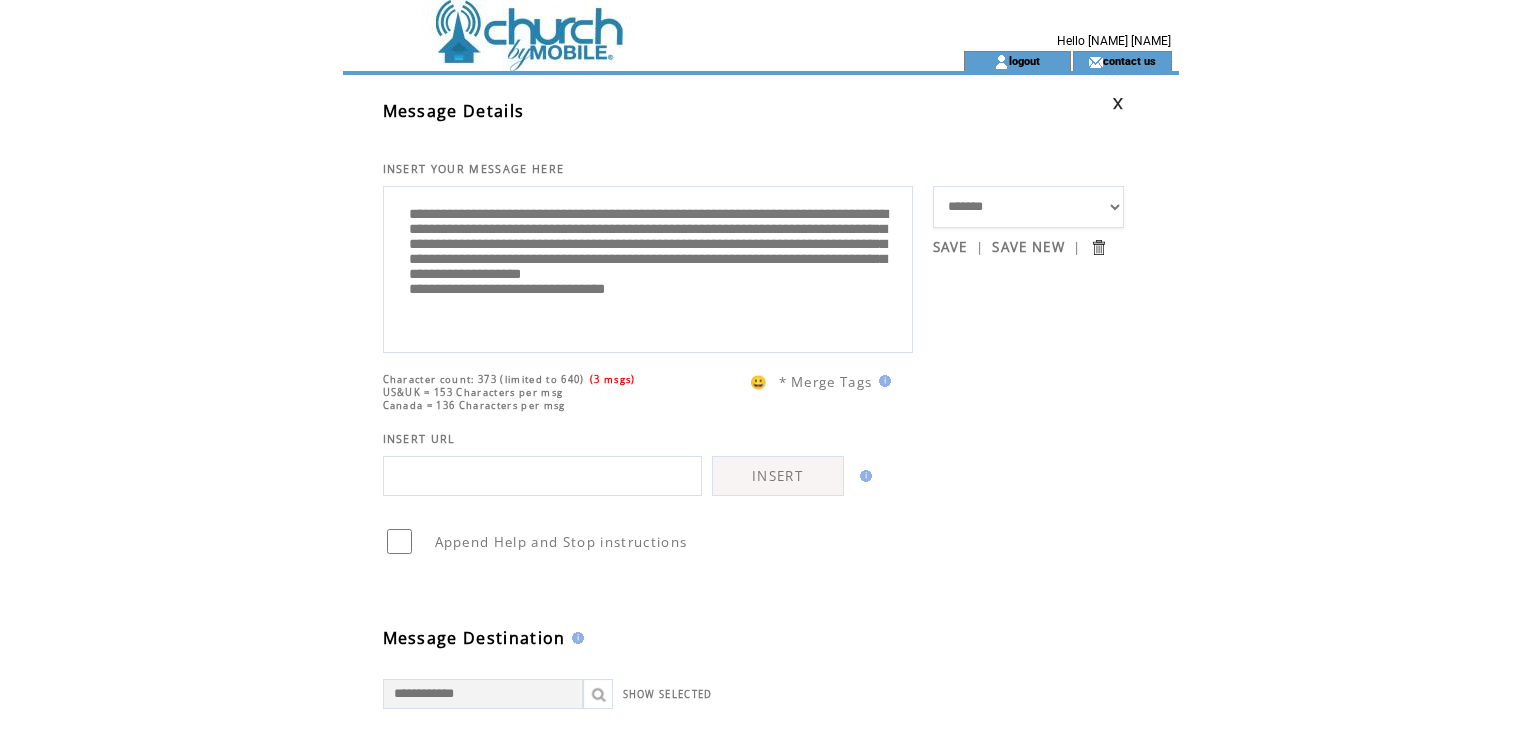 scroll, scrollTop: 0, scrollLeft: 0, axis: both 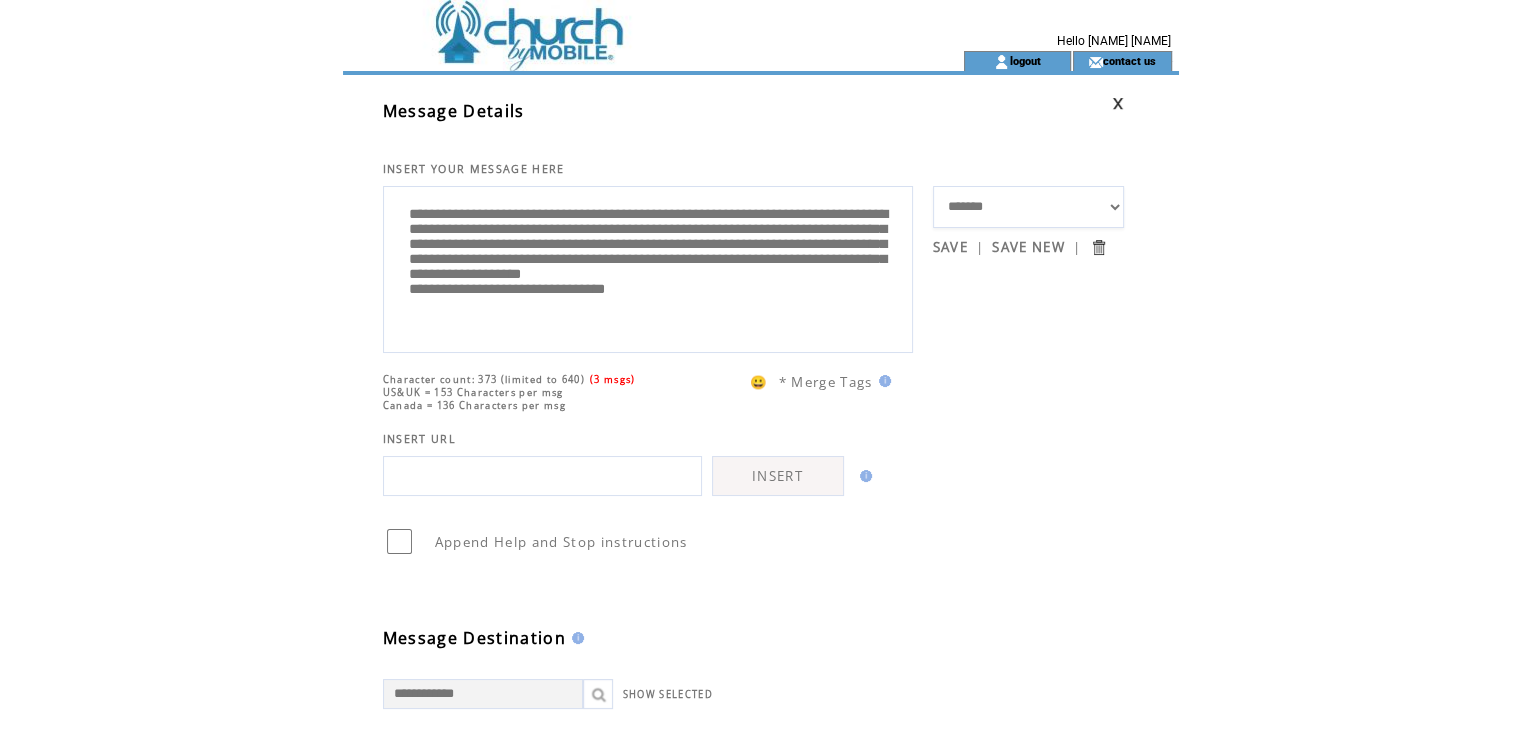 click on "**********" at bounding box center [648, 267] 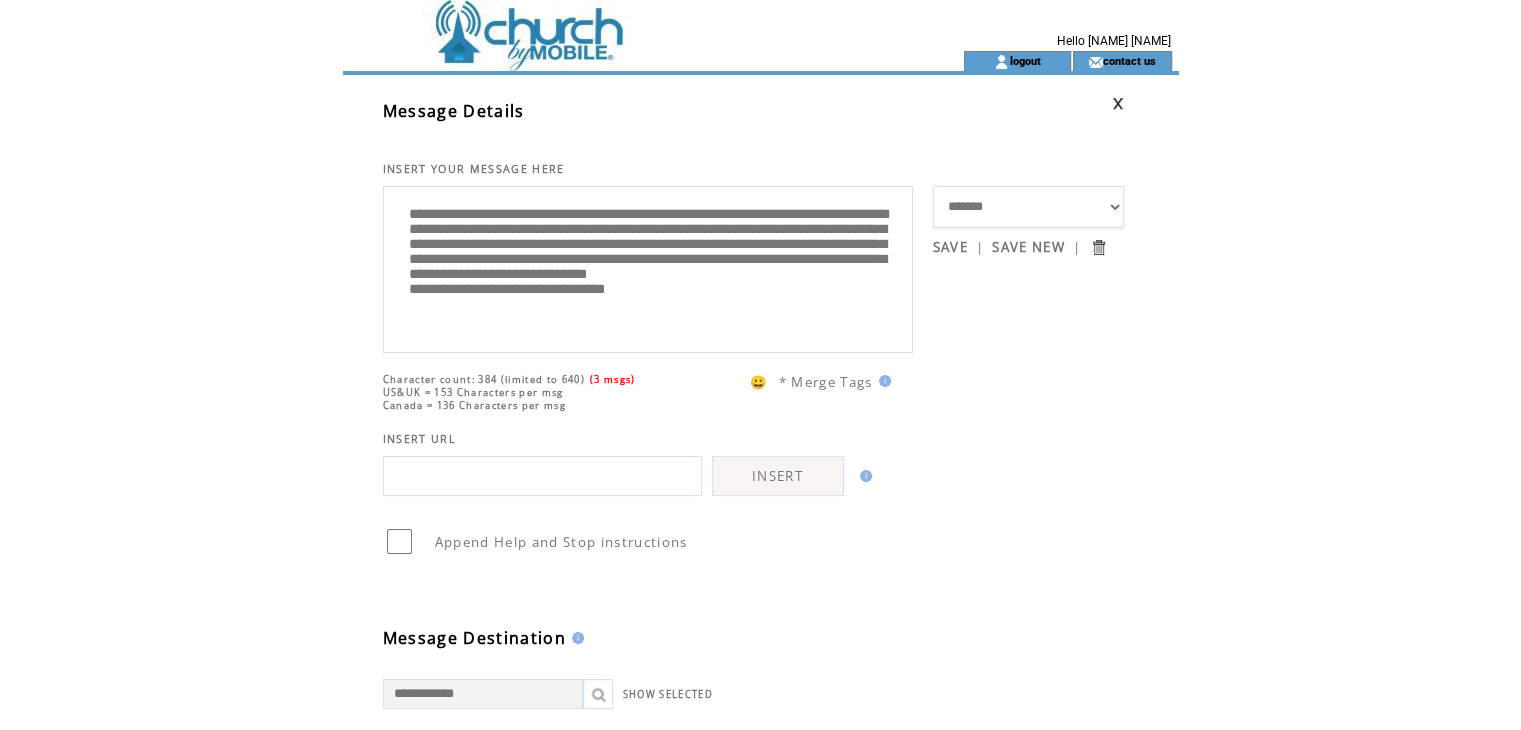 type on "**********" 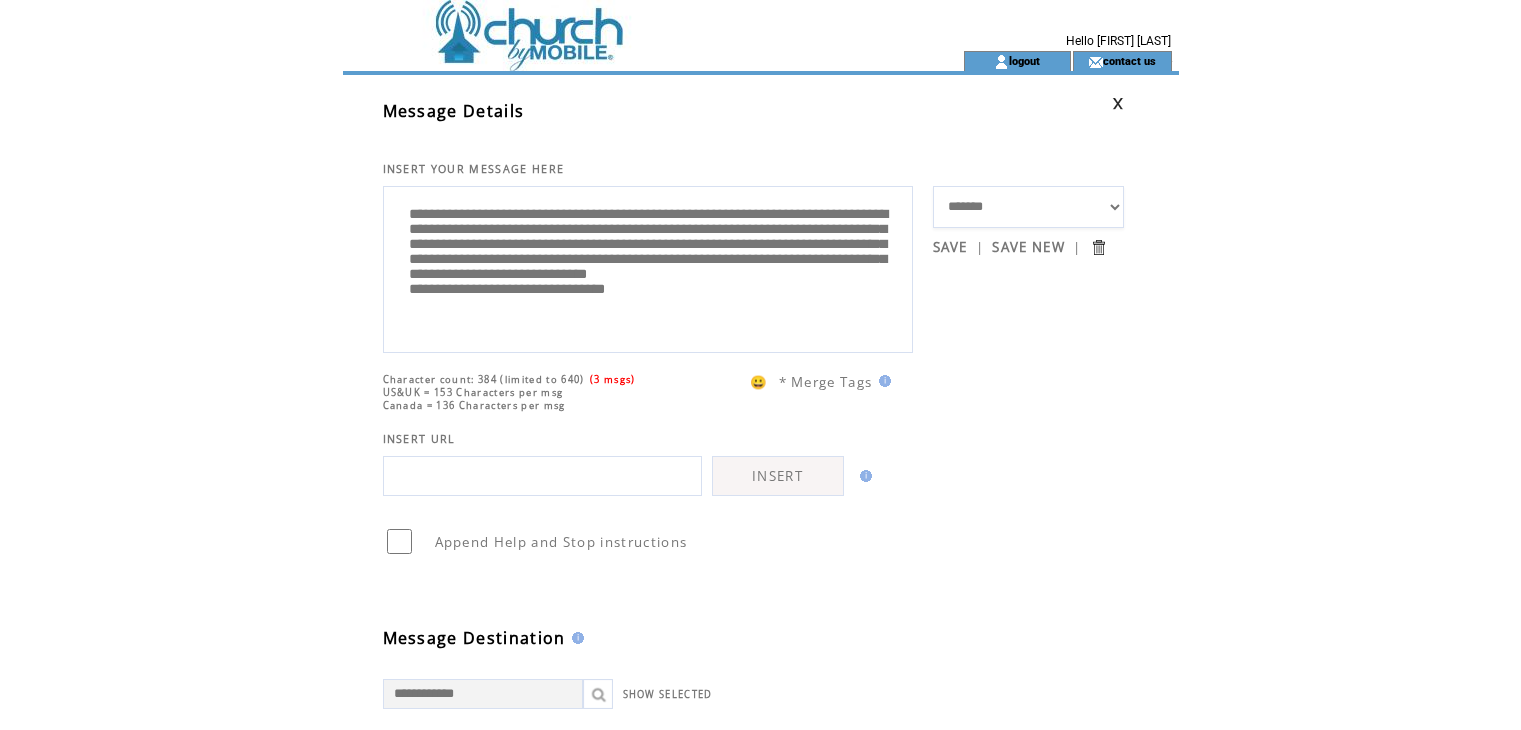 scroll, scrollTop: 0, scrollLeft: 0, axis: both 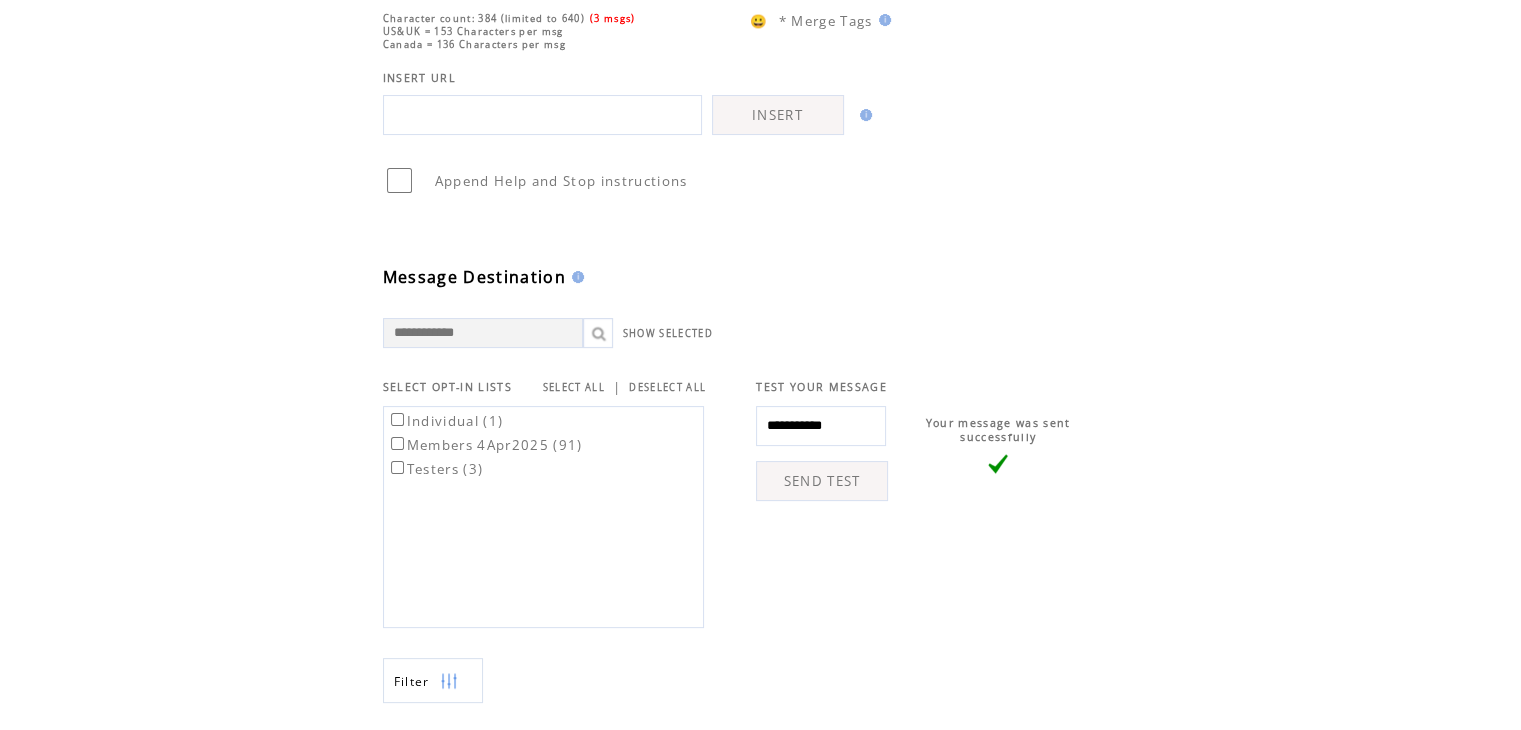 click on "**********" at bounding box center [821, 426] 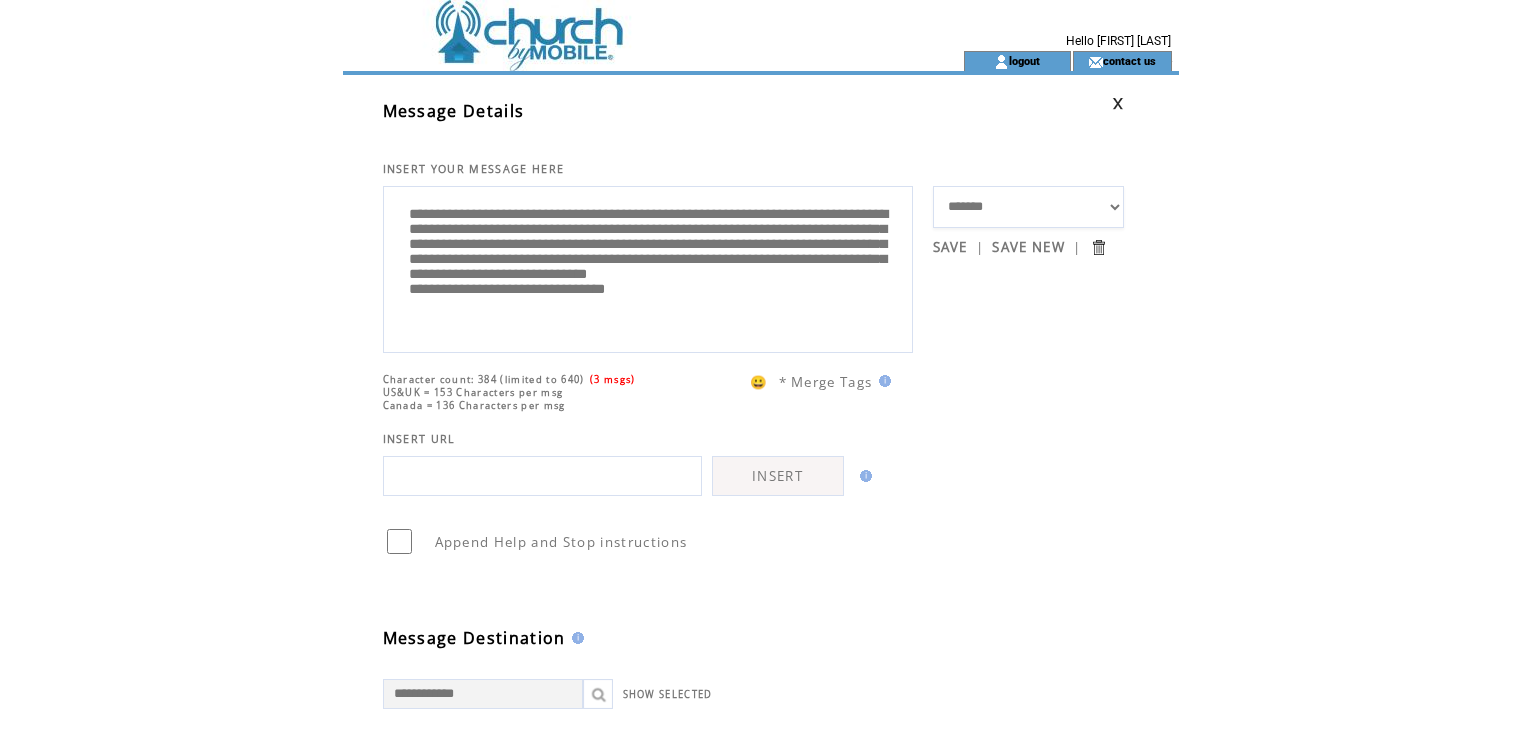 scroll, scrollTop: 0, scrollLeft: 0, axis: both 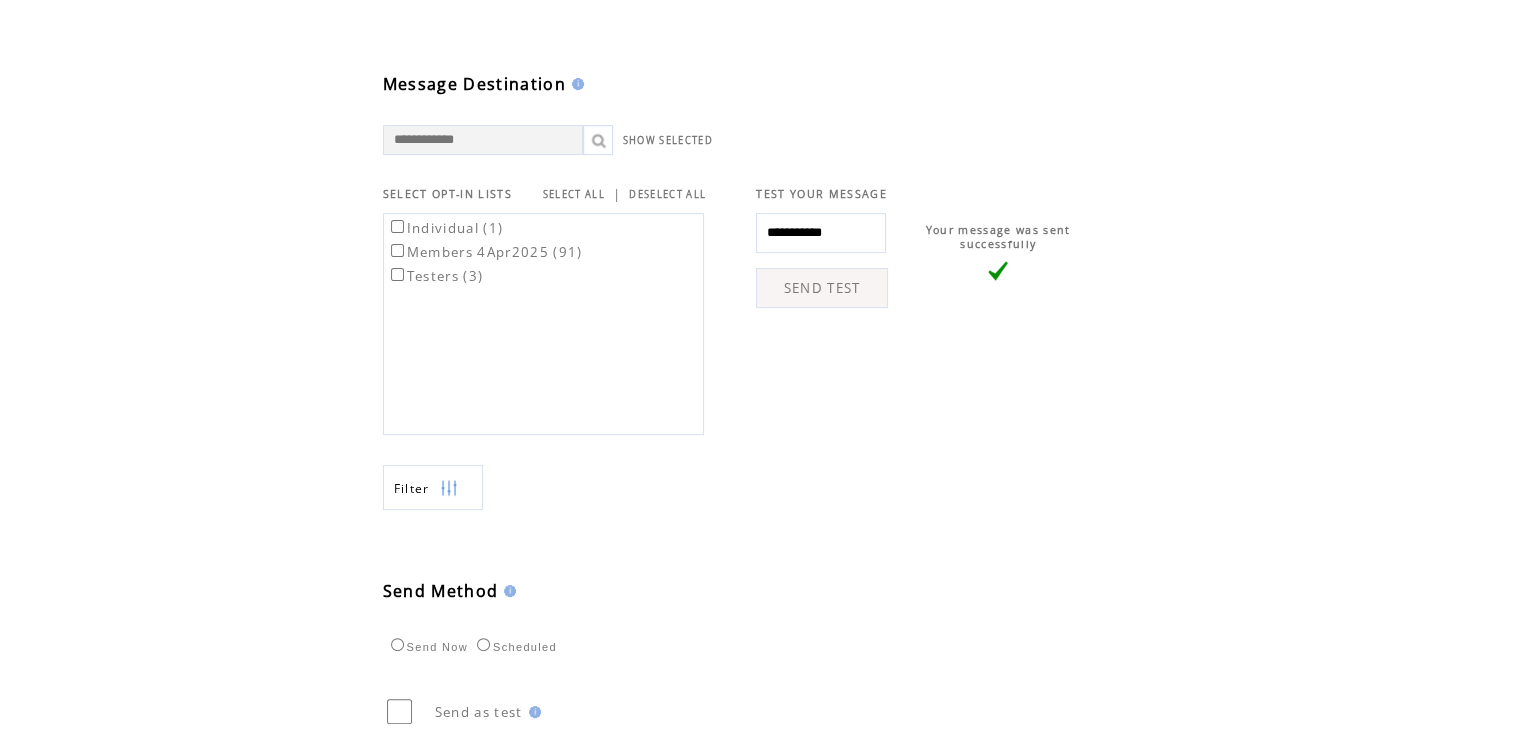 click on "Members 4Apr2025 (91)" at bounding box center [485, 252] 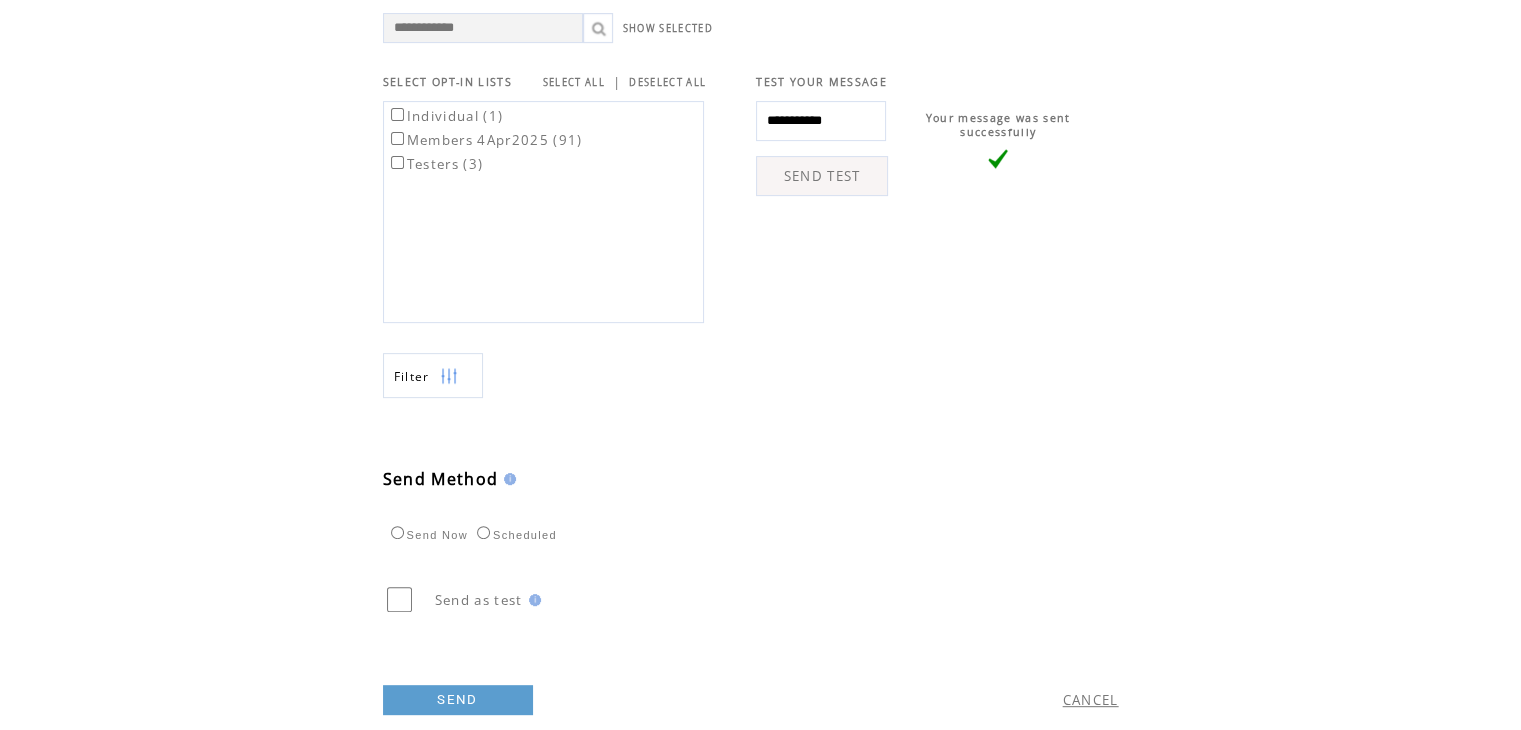 scroll, scrollTop: 707, scrollLeft: 0, axis: vertical 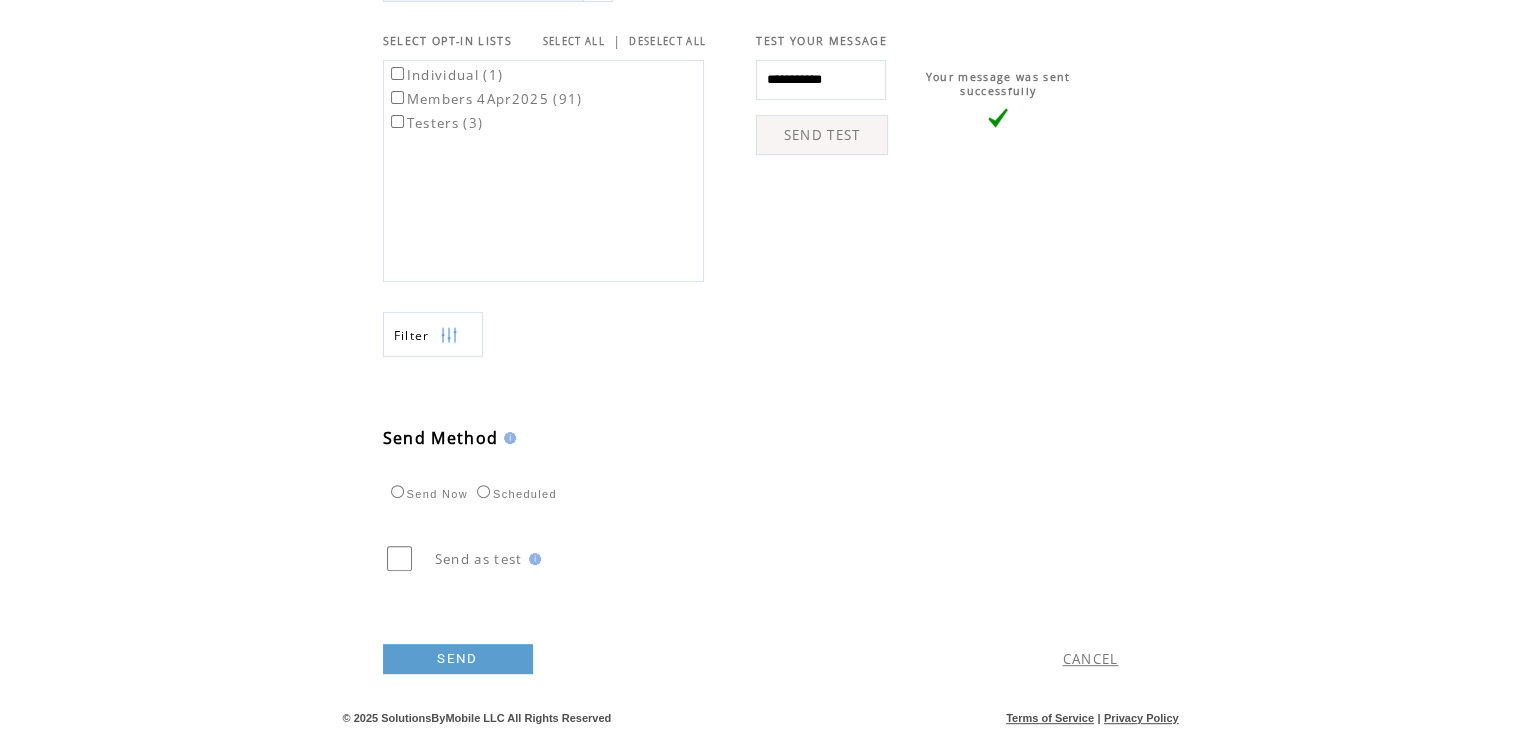 click on "SEND" at bounding box center (458, 659) 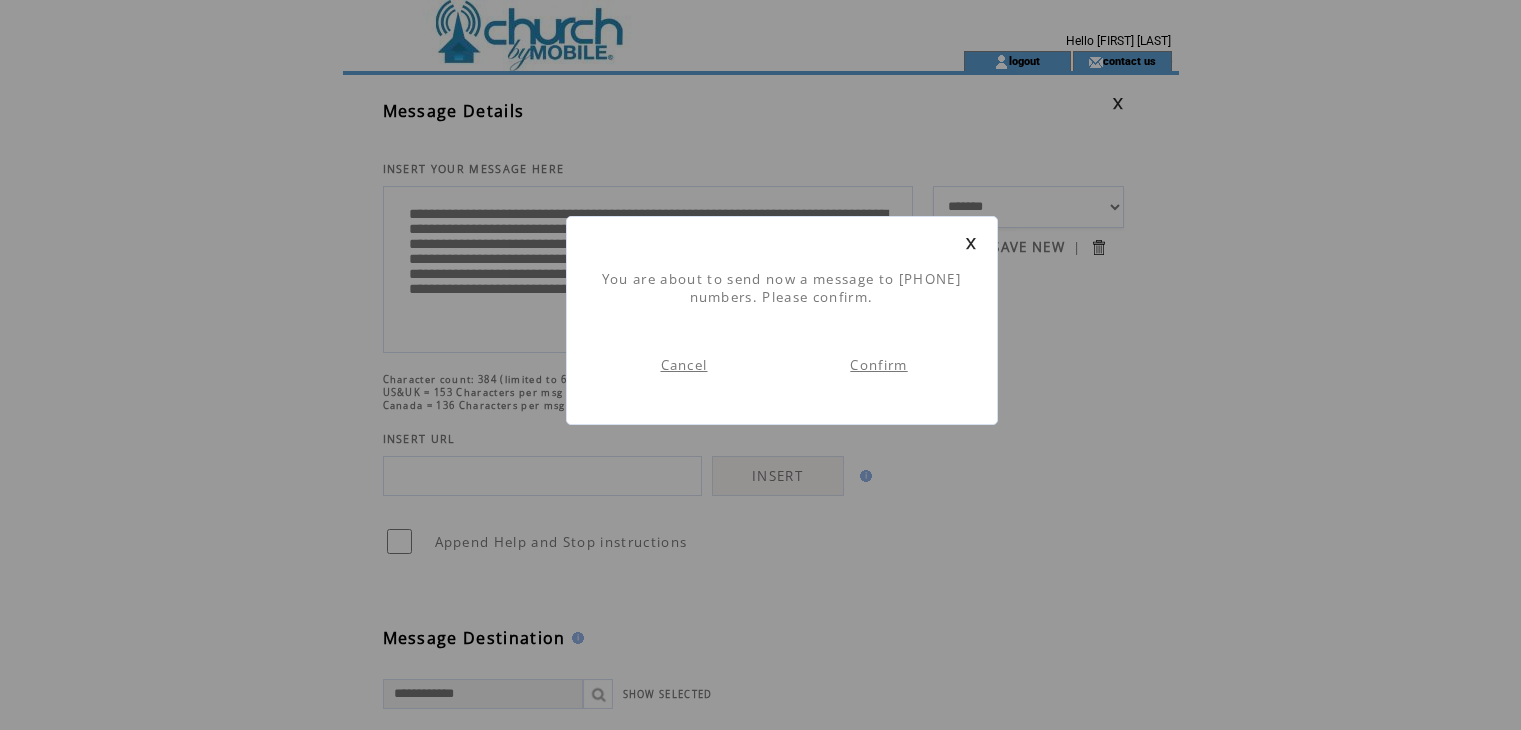 scroll, scrollTop: 0, scrollLeft: 0, axis: both 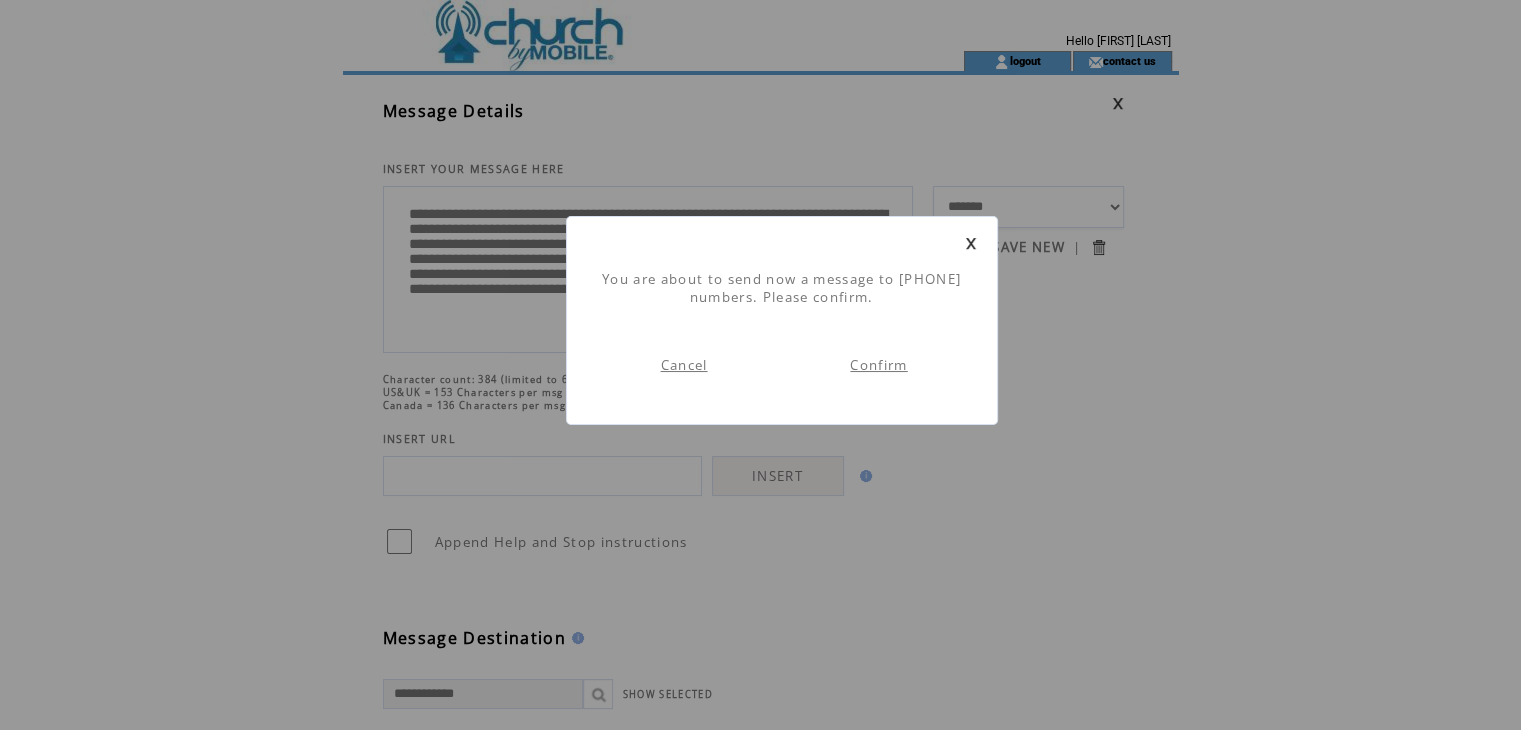 click on "Confirm" at bounding box center [878, 365] 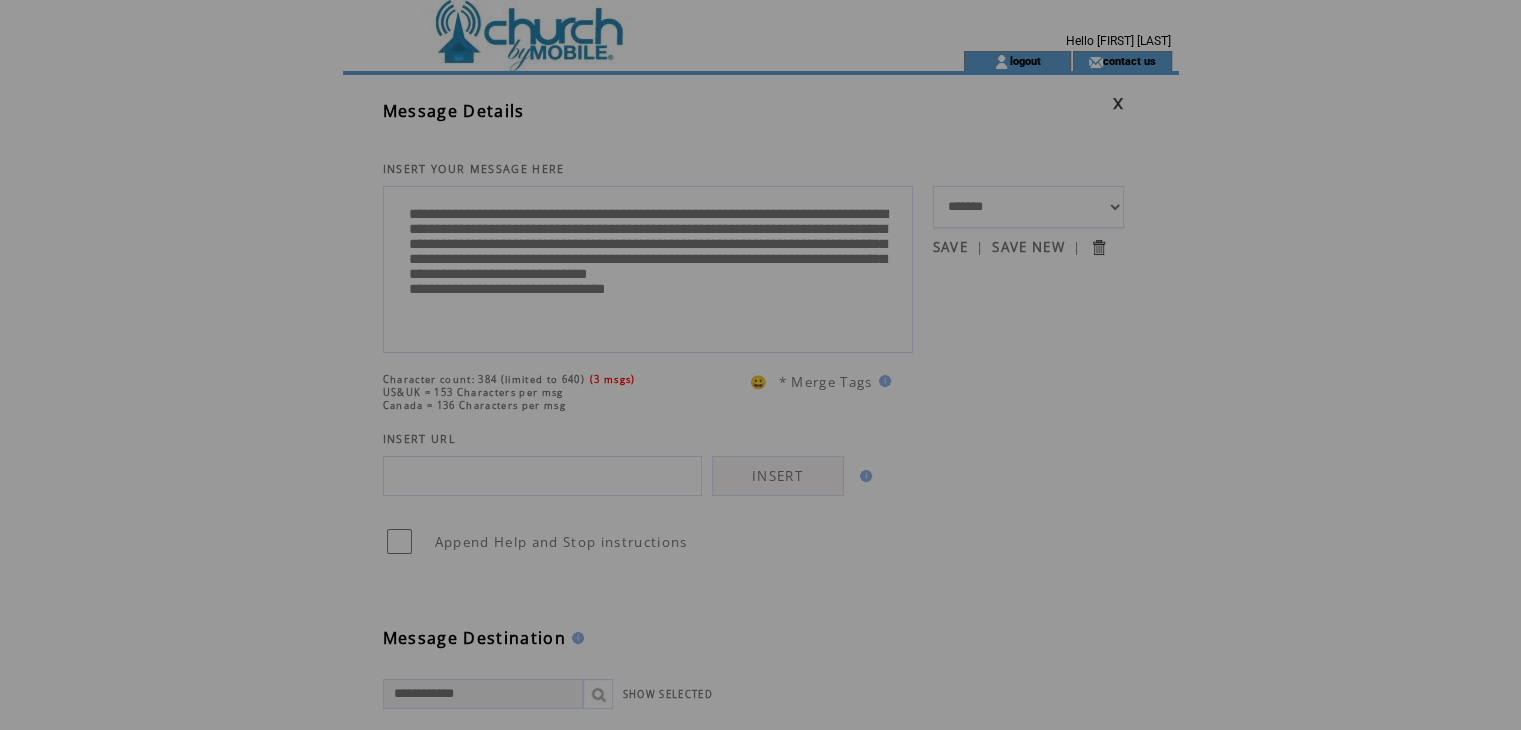 scroll, scrollTop: 0, scrollLeft: 0, axis: both 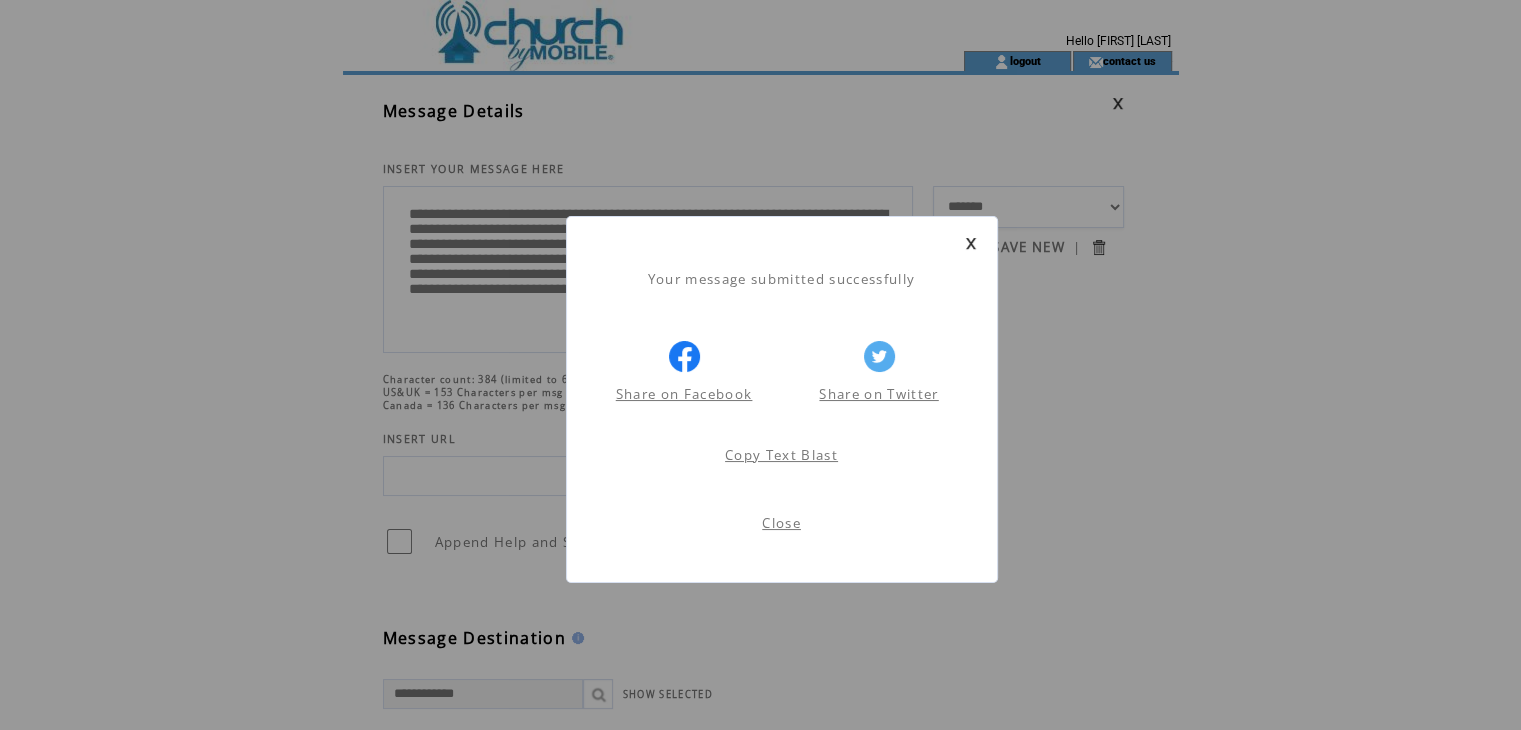 click on "Your message submitted successfully
Share on Facebook
Share on Twitter
Share on Facebook
Share on Twitter
Copy Text Blast
Close" at bounding box center [760, 718] 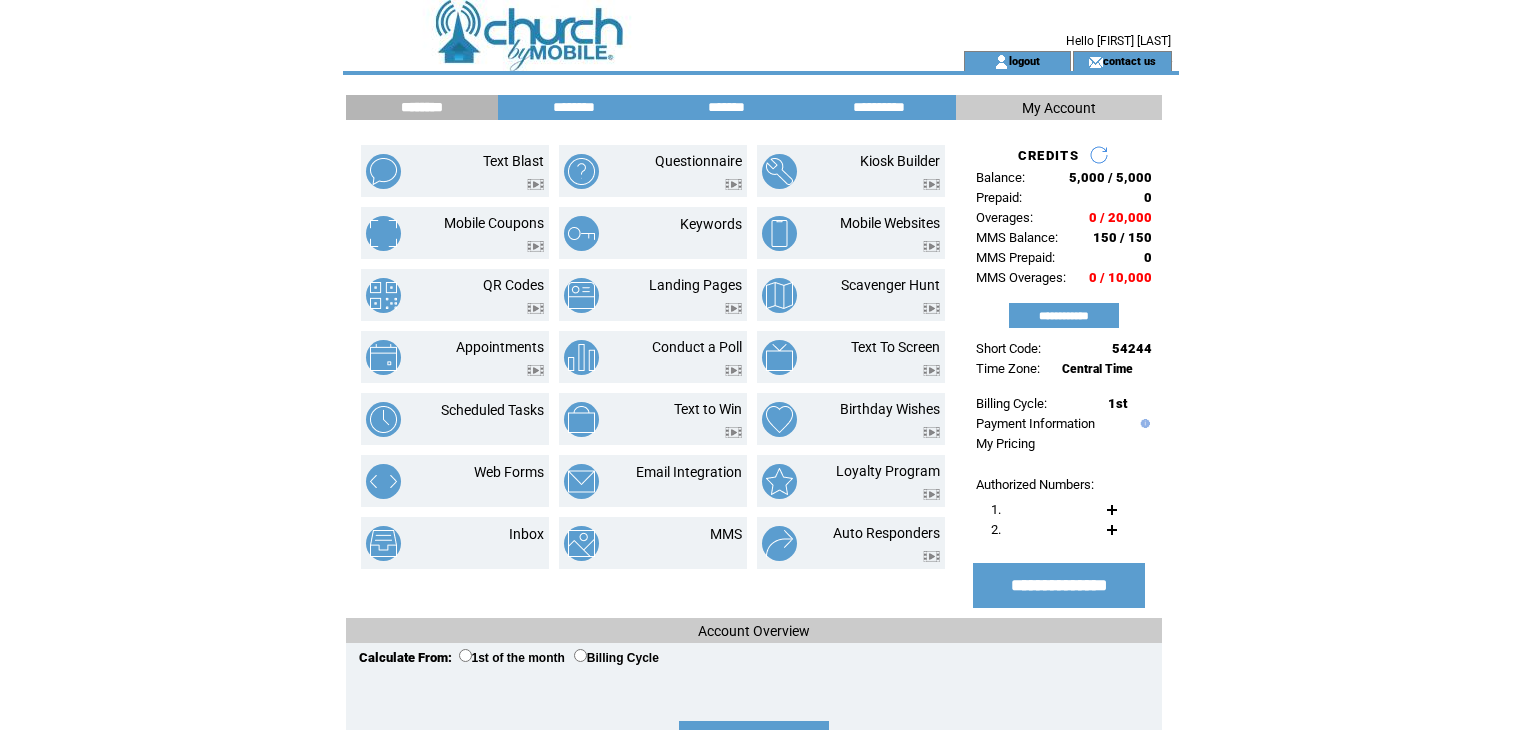 scroll, scrollTop: 0, scrollLeft: 0, axis: both 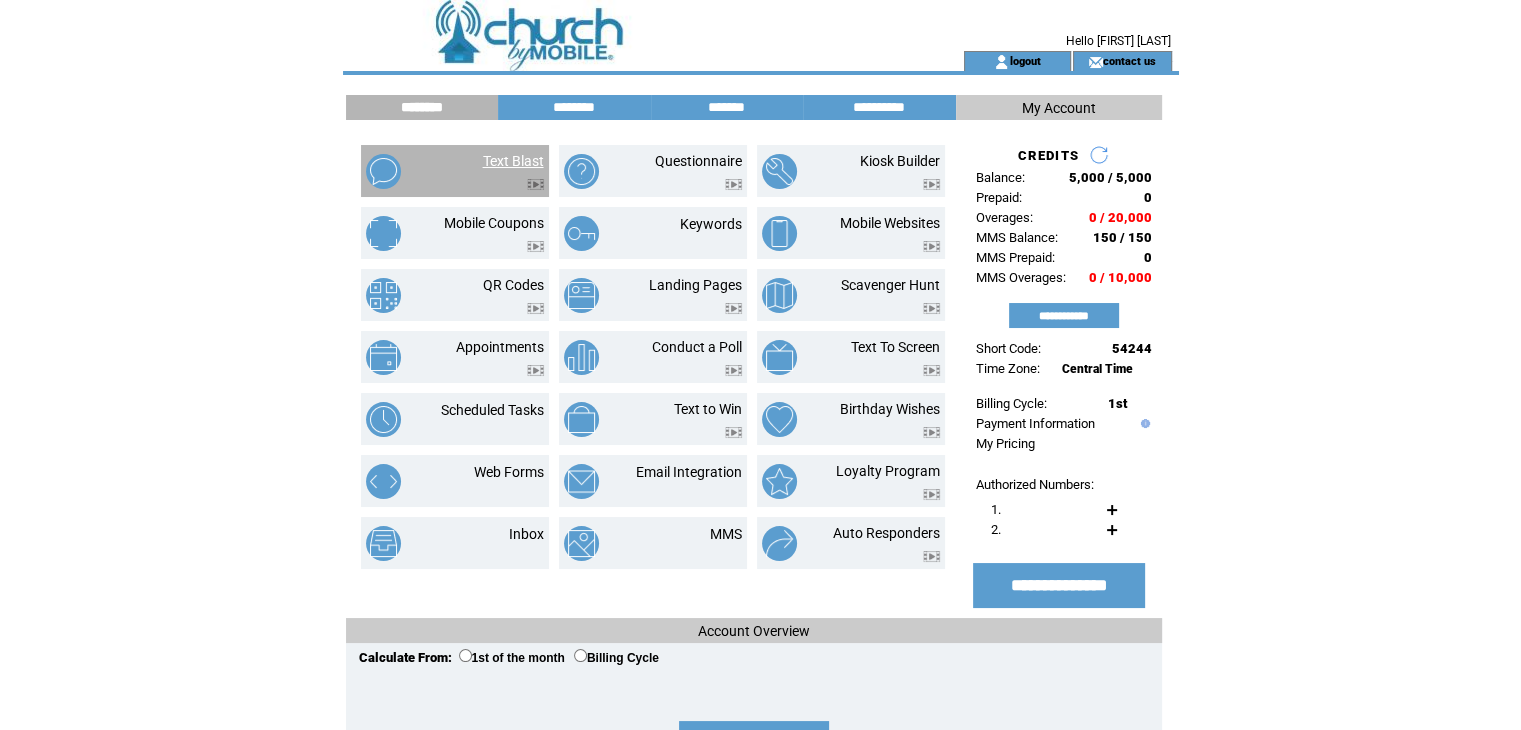 click on "Text Blast" at bounding box center (513, 161) 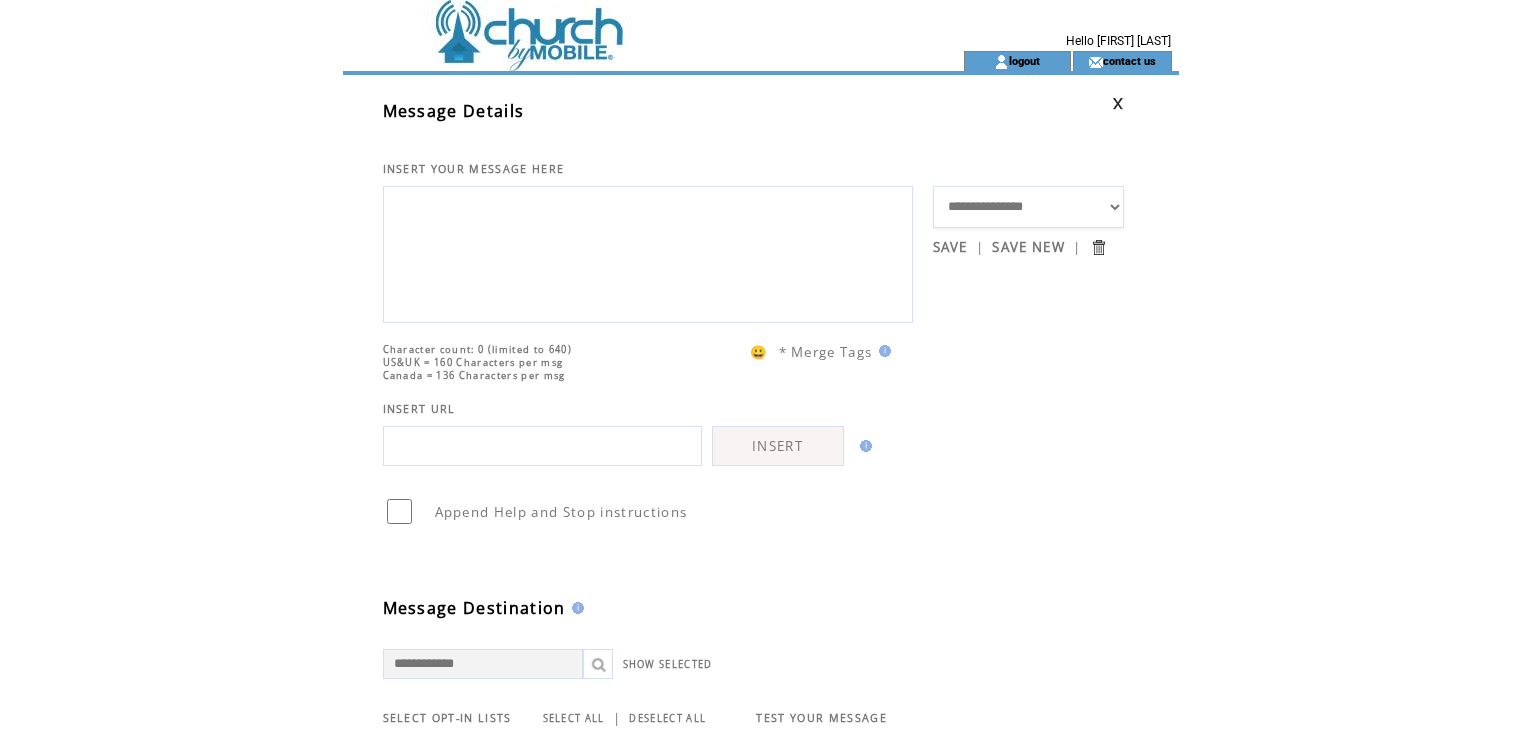scroll, scrollTop: 0, scrollLeft: 0, axis: both 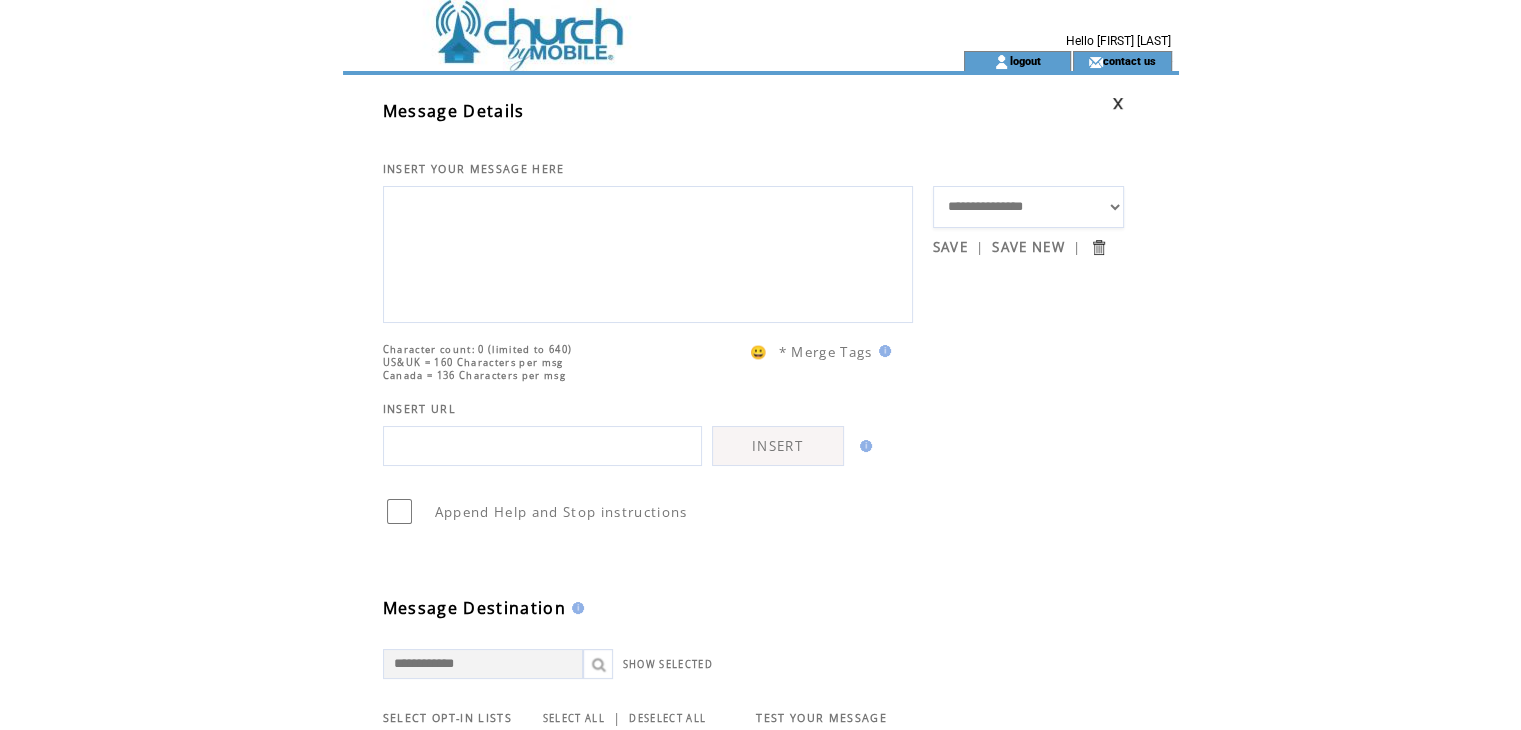click on "**********" at bounding box center [1029, 207] 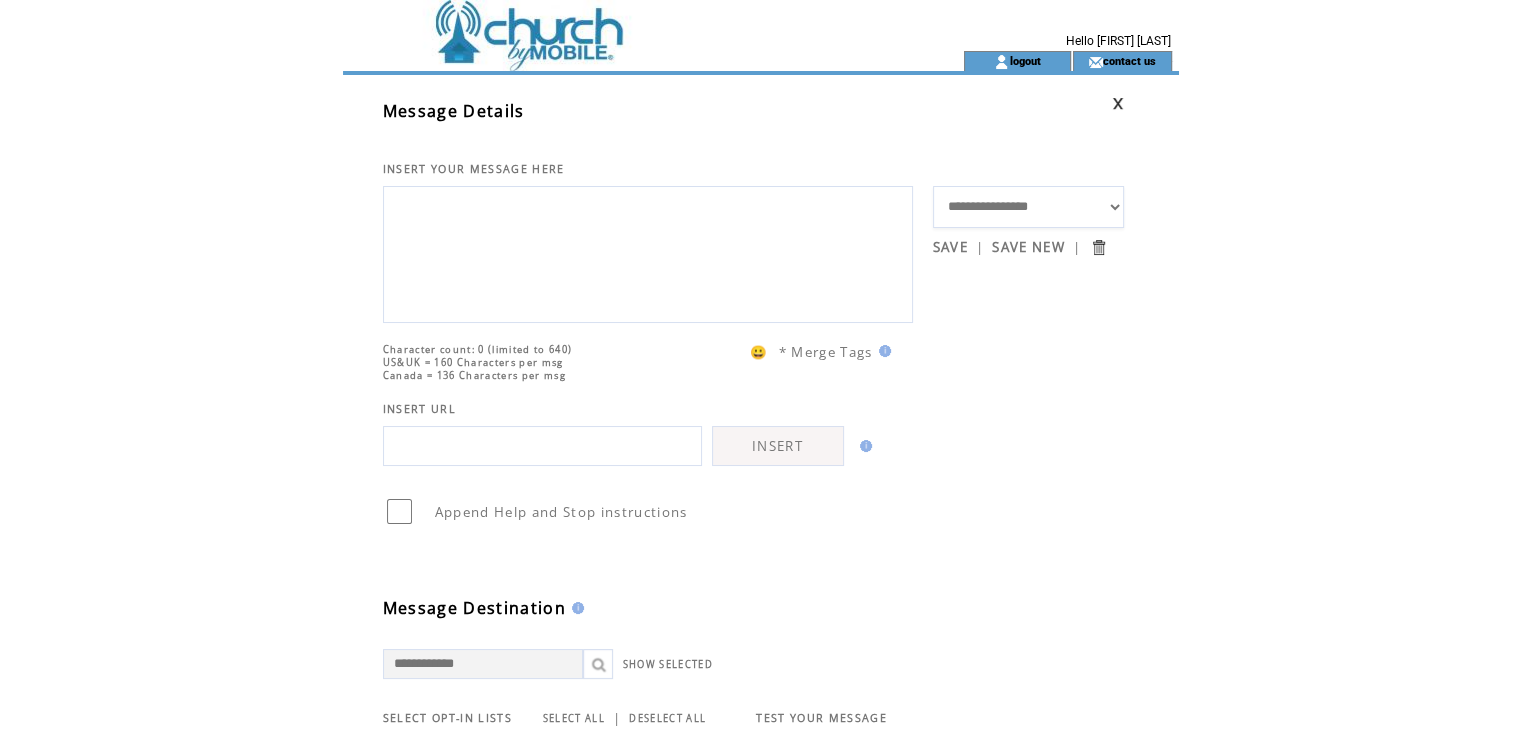 click on "**********" at bounding box center (1029, 207) 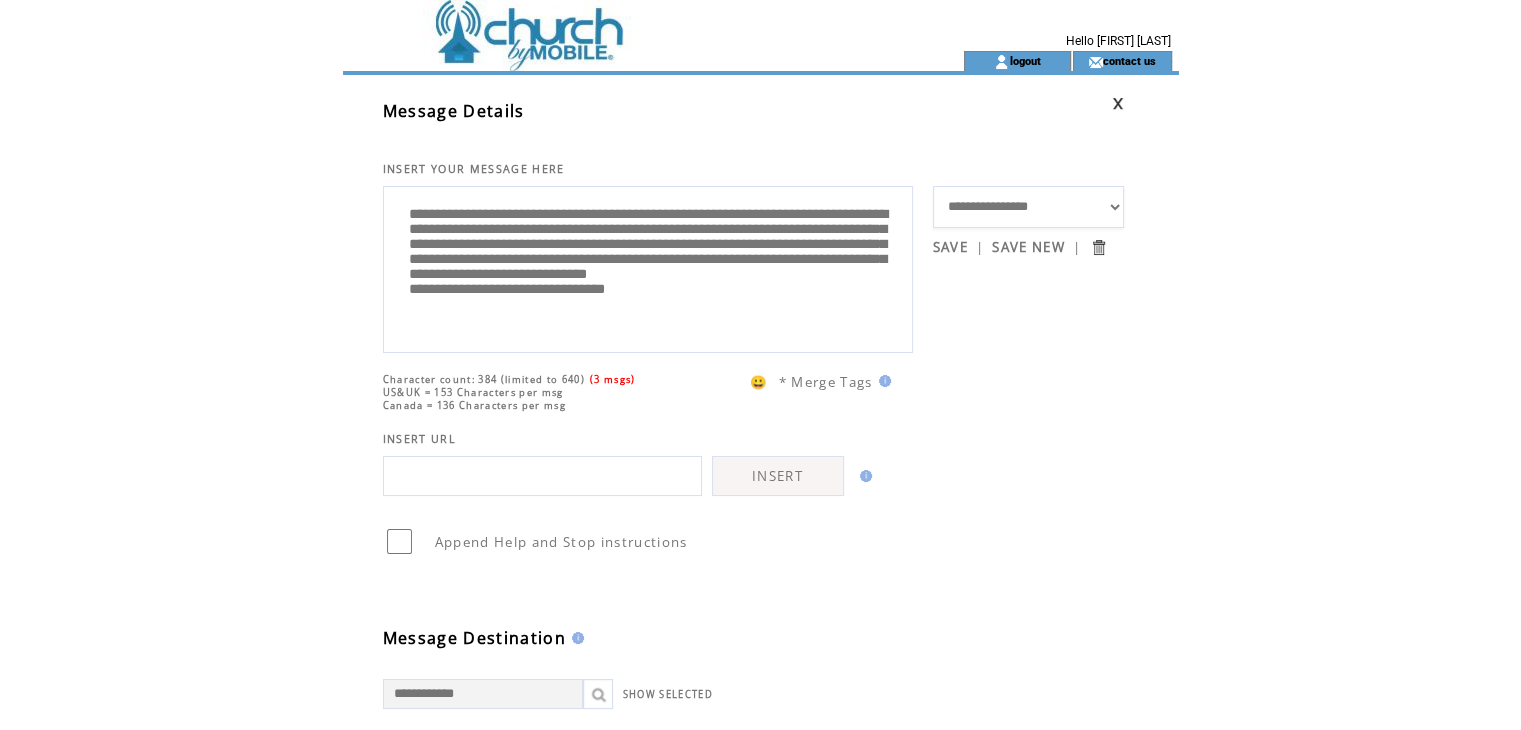 click on "**********" at bounding box center (648, 267) 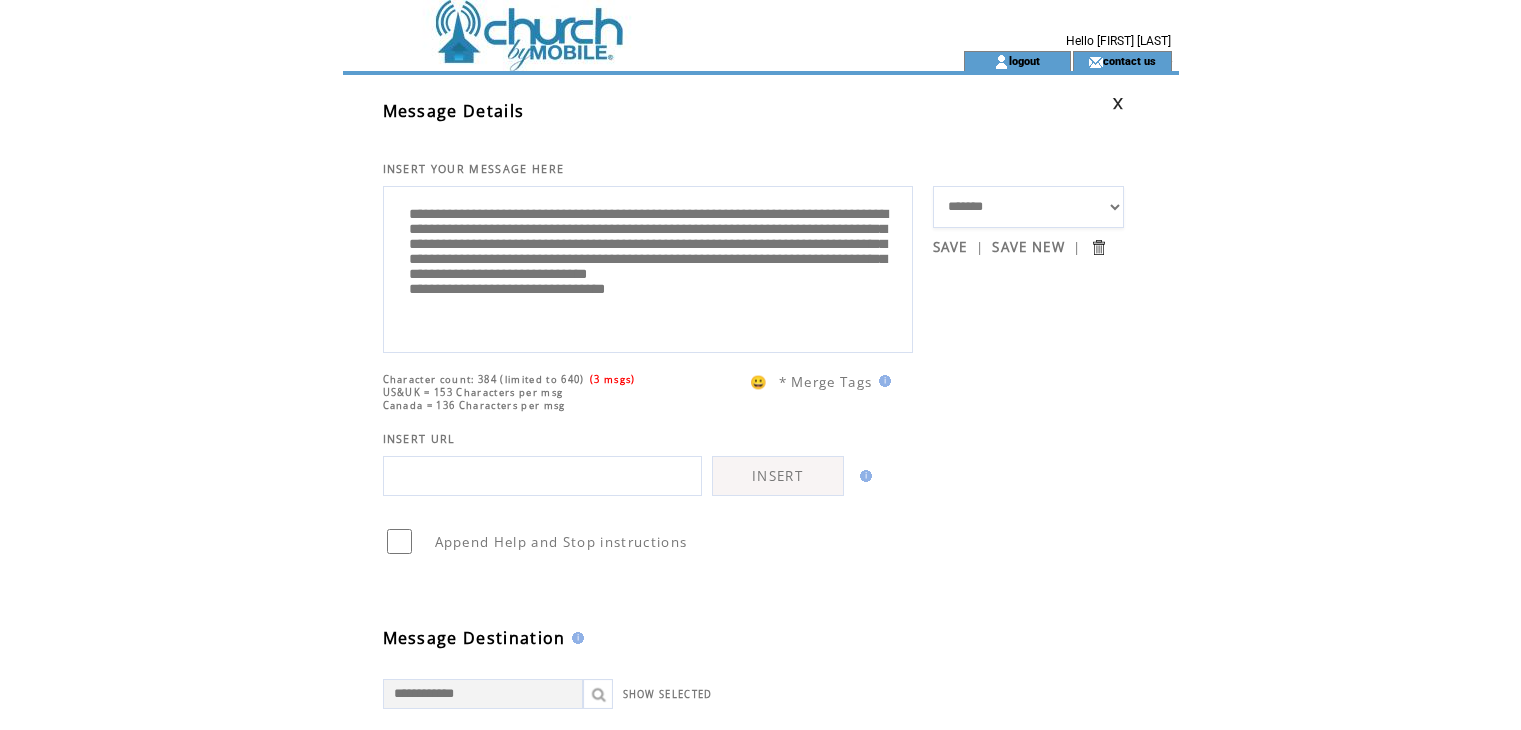 scroll, scrollTop: 0, scrollLeft: 0, axis: both 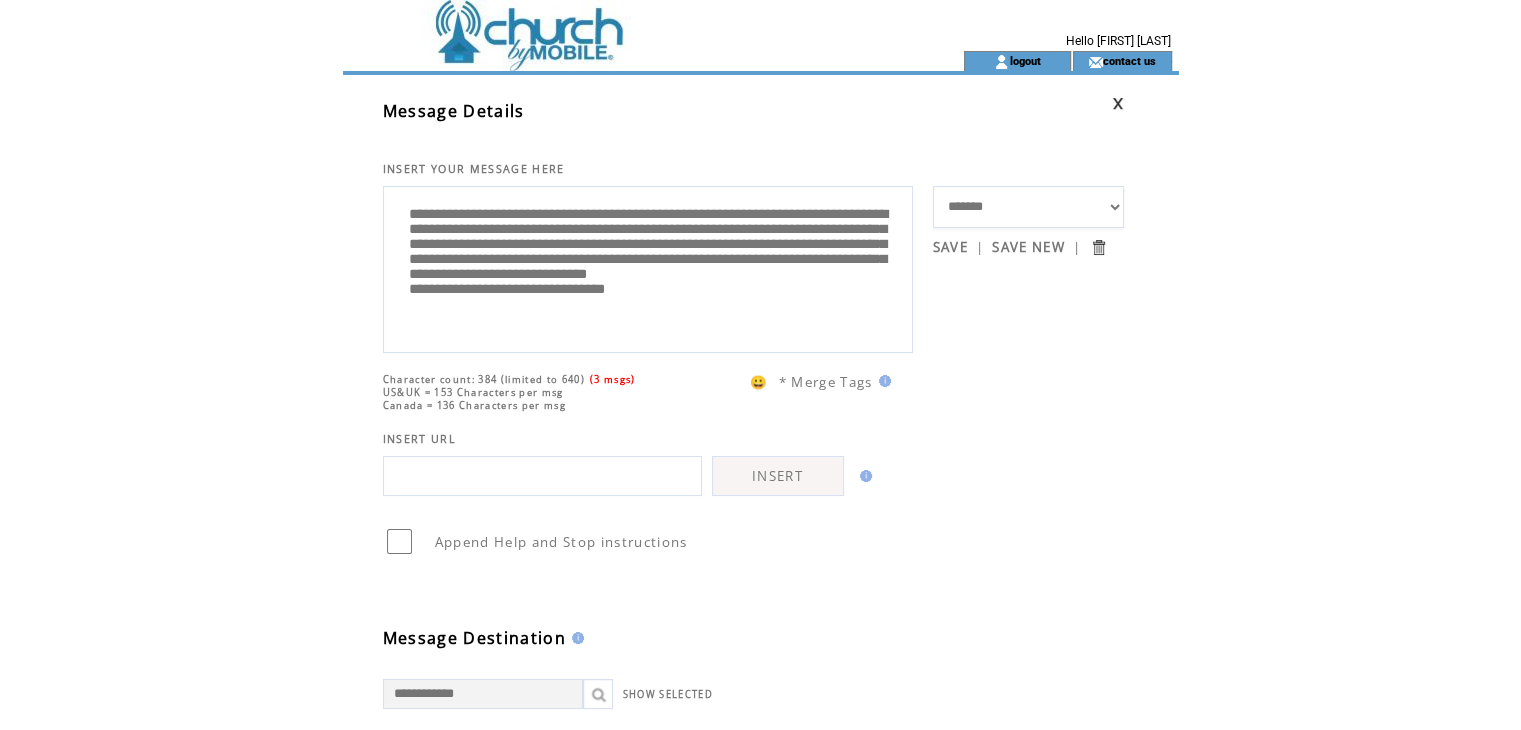 click on "SAVE" at bounding box center [950, 247] 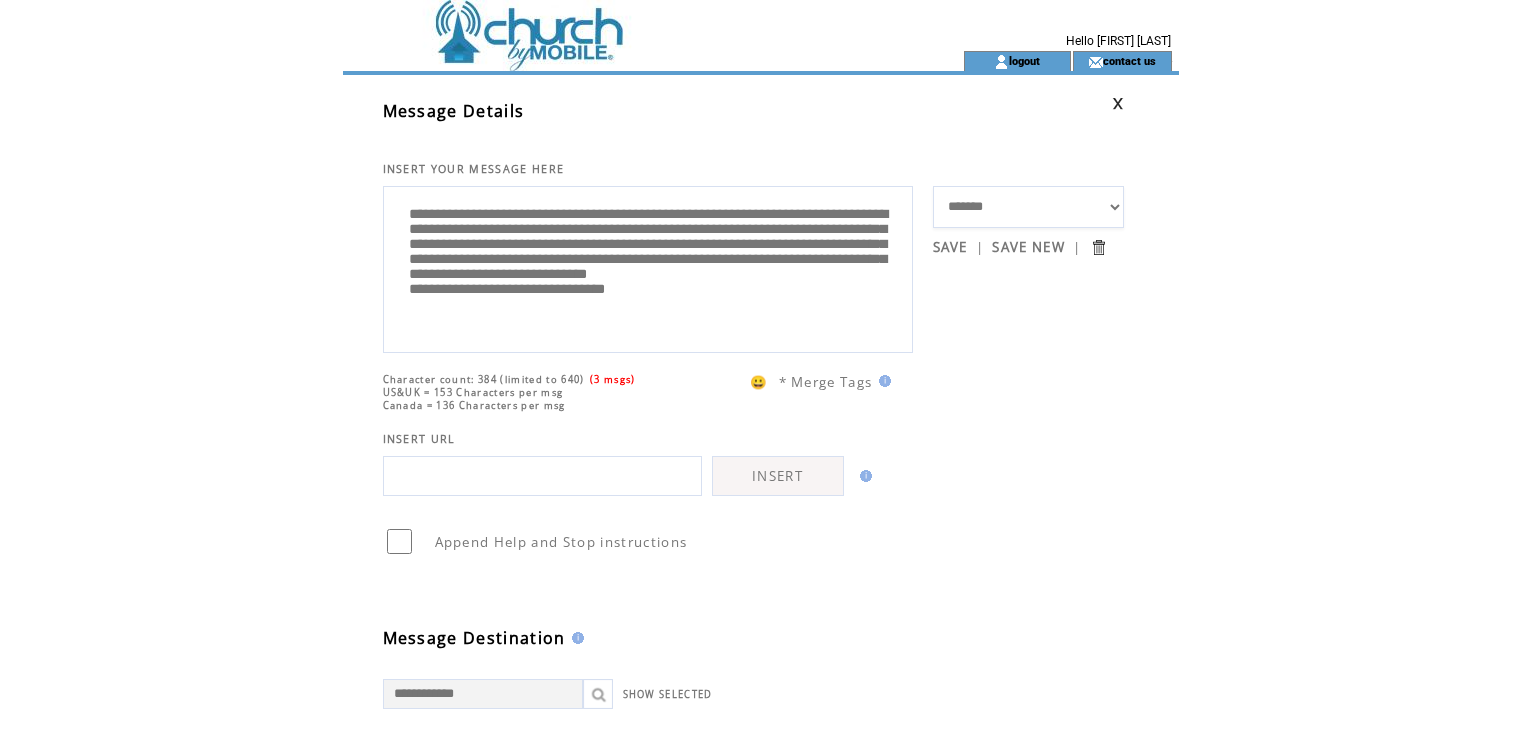 scroll, scrollTop: 0, scrollLeft: 0, axis: both 